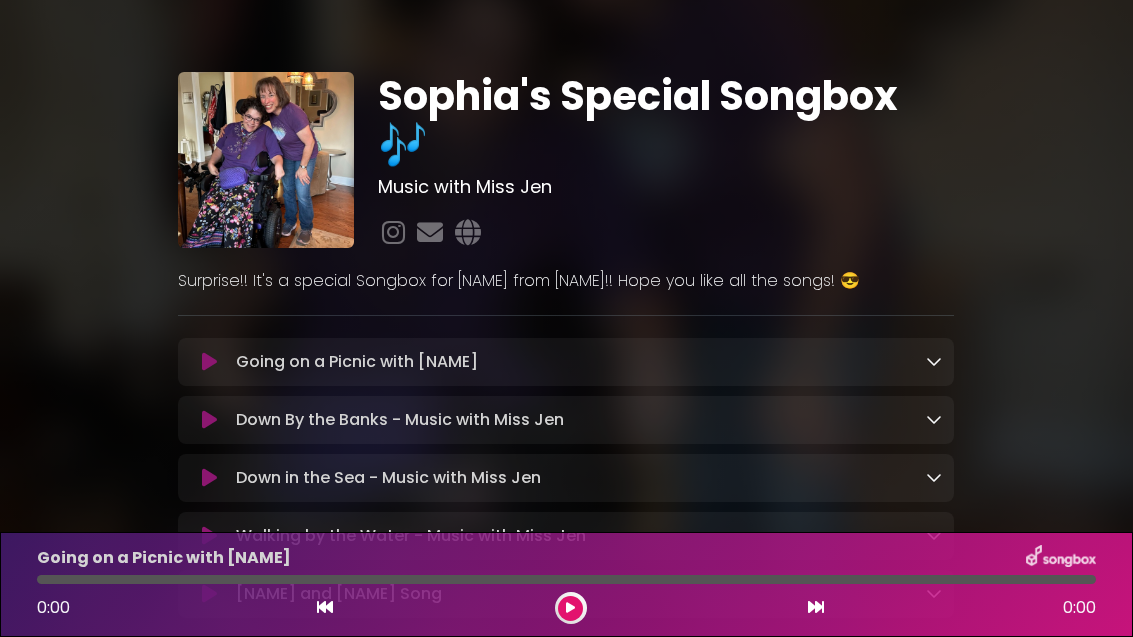scroll, scrollTop: 0, scrollLeft: 0, axis: both 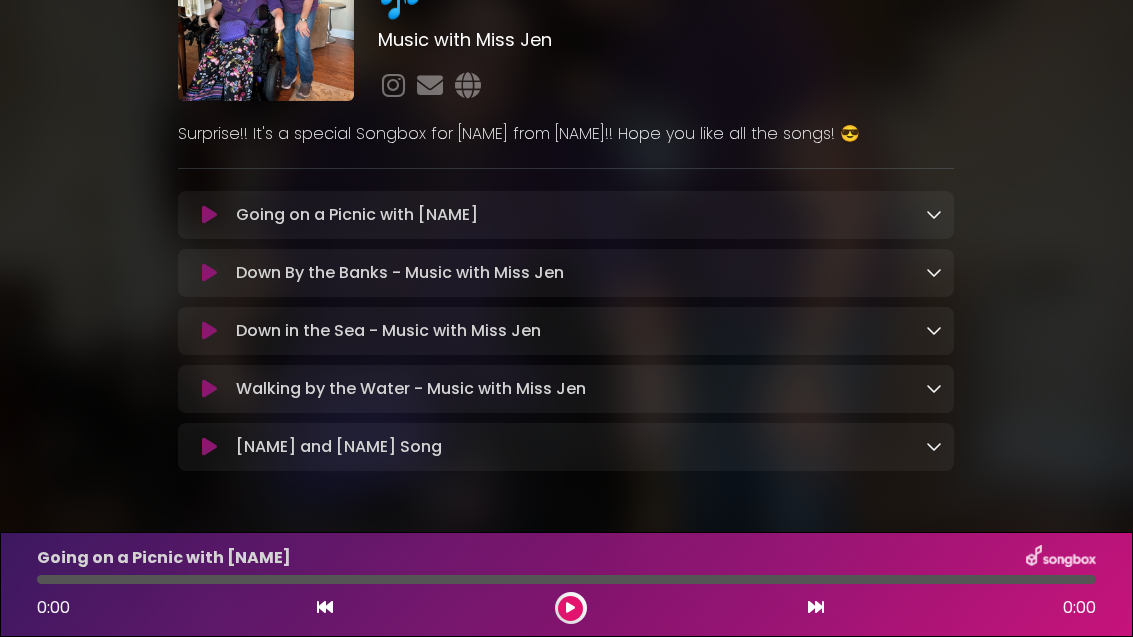 click on "Sophia and Mrs Garr Song
Loading Track..." at bounding box center [585, 447] 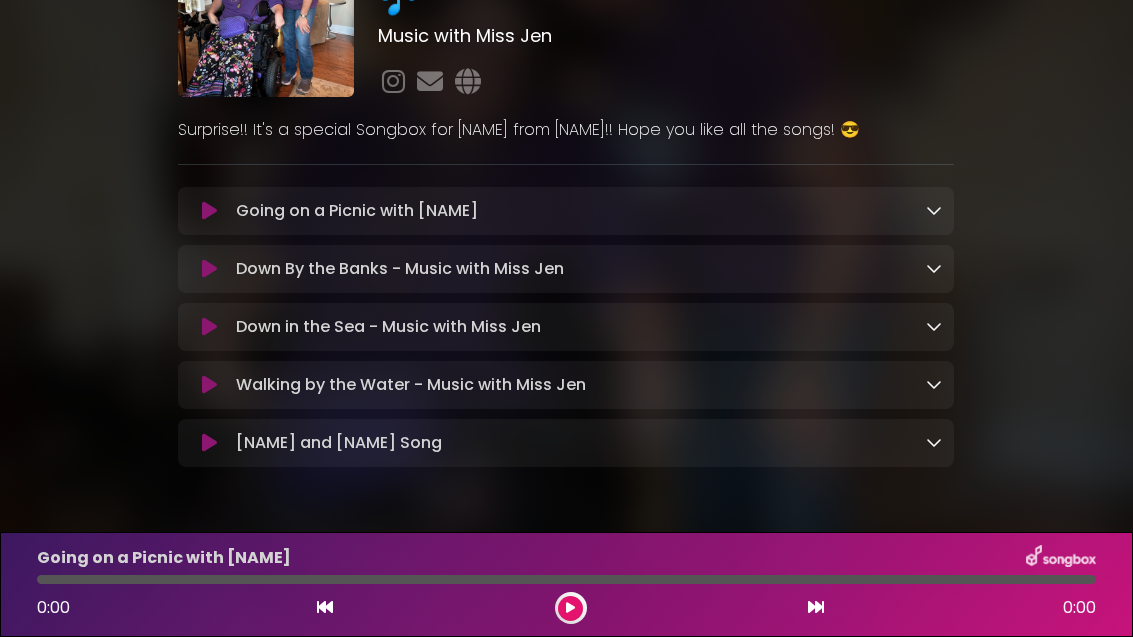 scroll, scrollTop: 150, scrollLeft: 0, axis: vertical 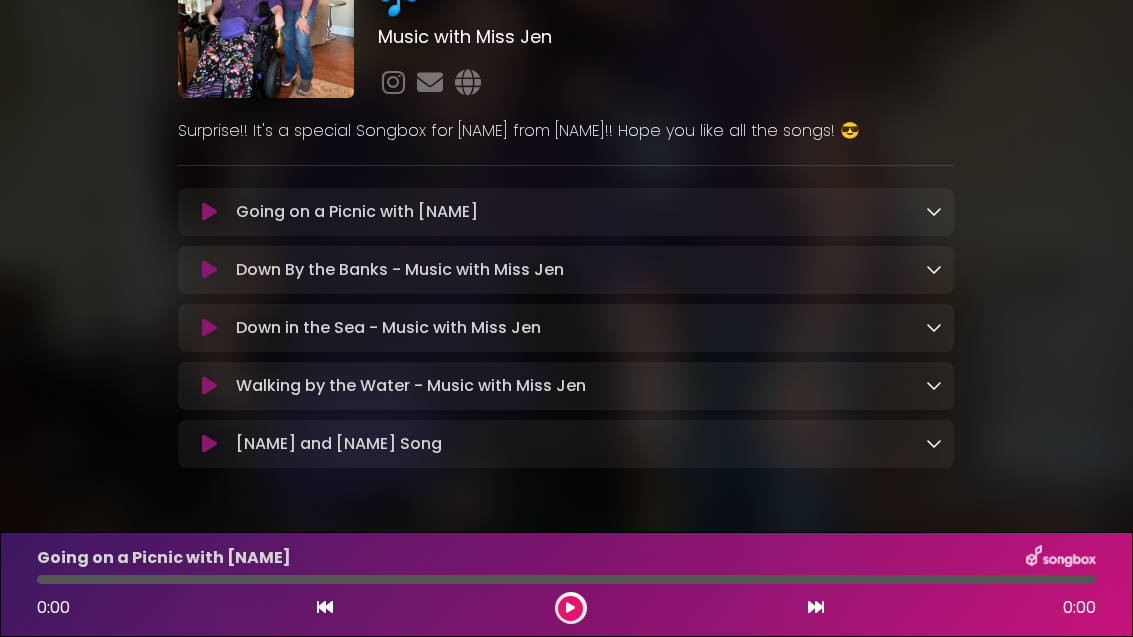 click on "Sophia and Mrs Garr Song
Loading Track..." at bounding box center (566, 444) 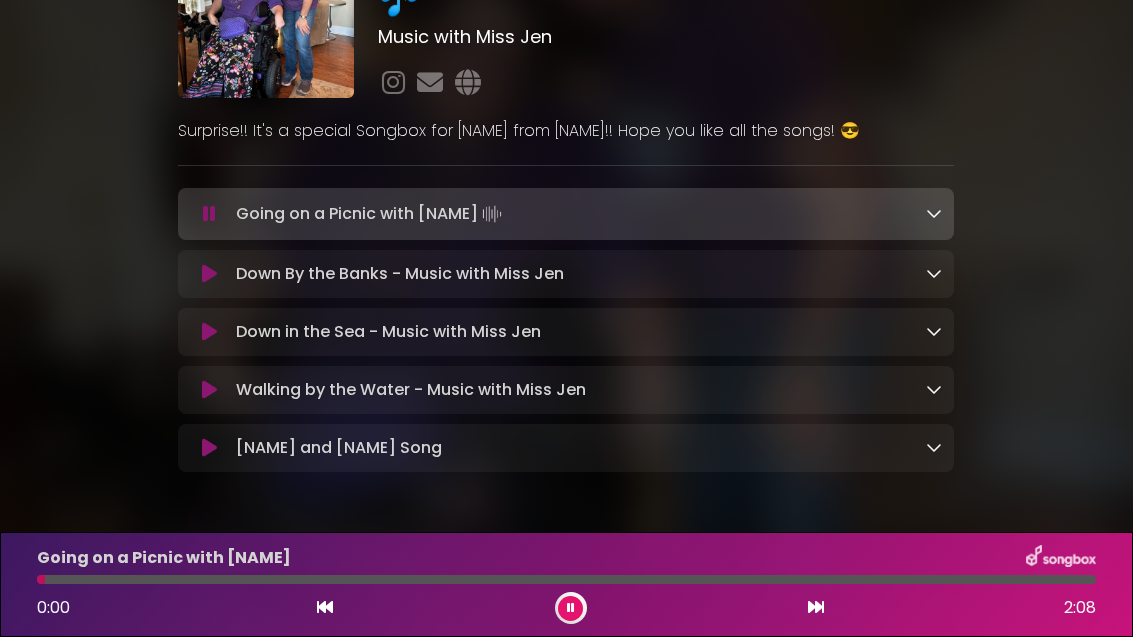click on "[FIRST] and Mrs Garr Song
Loading Track..." at bounding box center [585, 448] 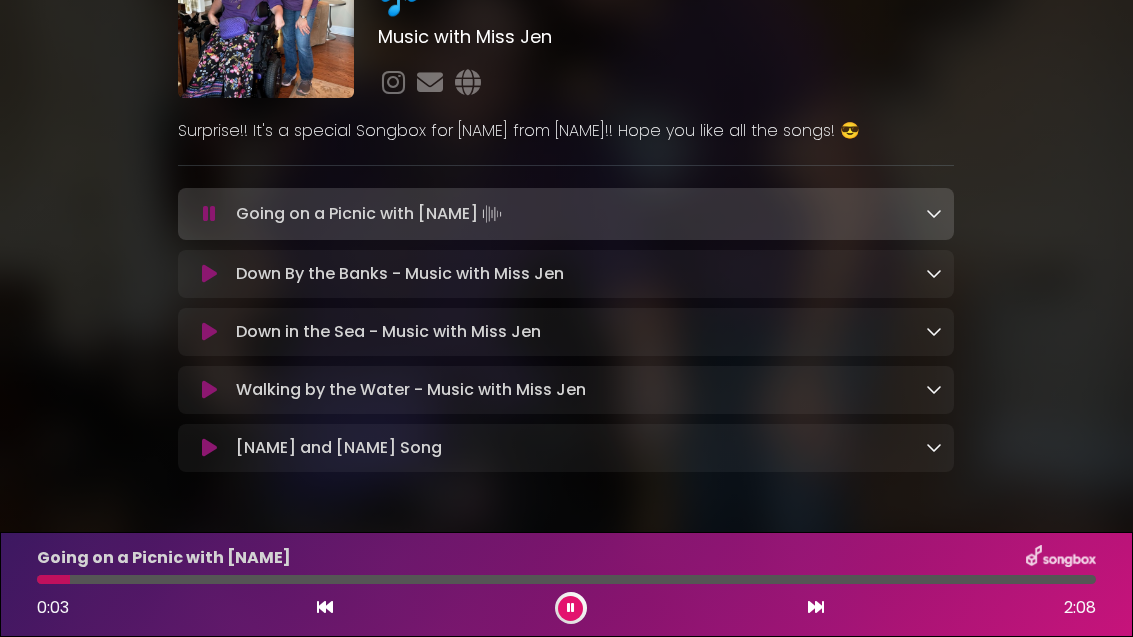 click on "Sophia and Mrs Garr Song
Loading Track..." at bounding box center (566, 448) 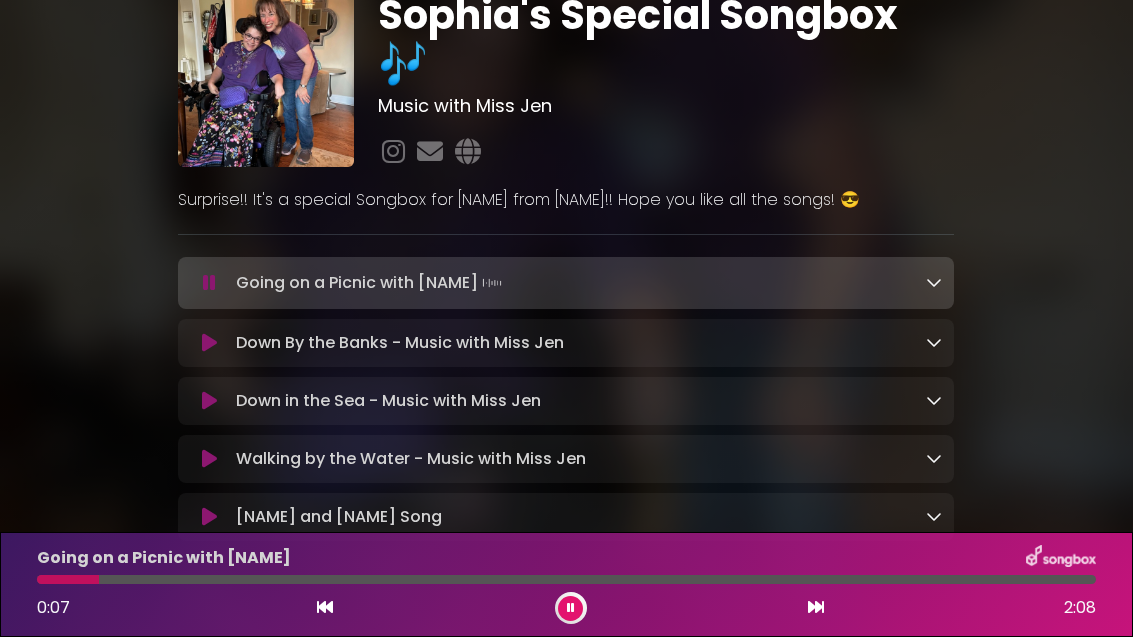 scroll, scrollTop: 80, scrollLeft: 0, axis: vertical 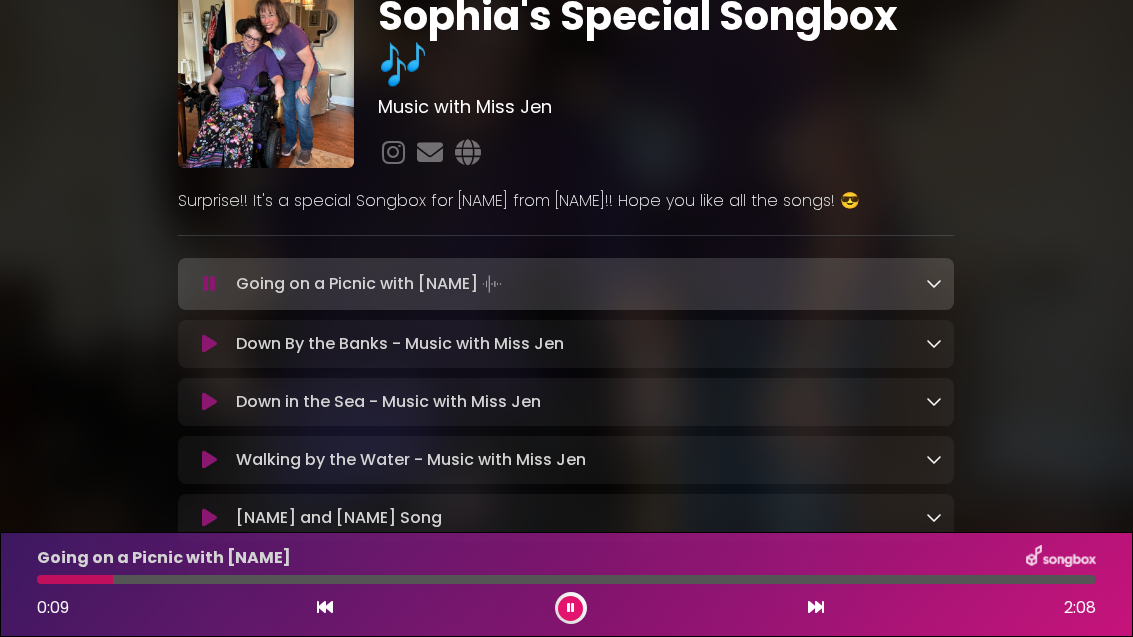 click at bounding box center (570, 608) 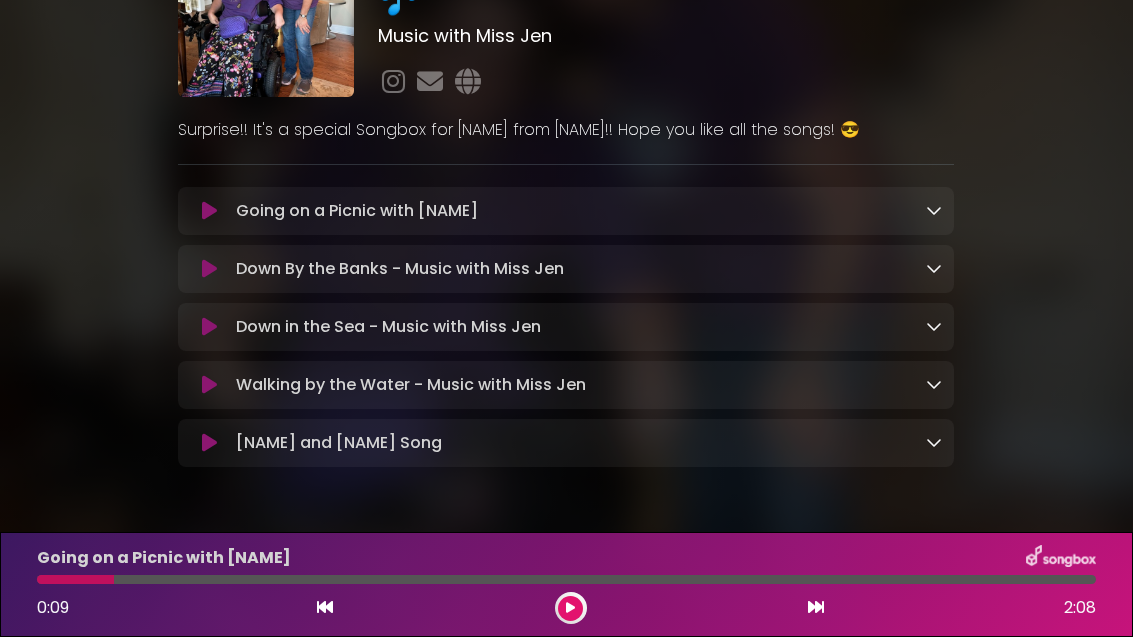 scroll, scrollTop: 150, scrollLeft: 0, axis: vertical 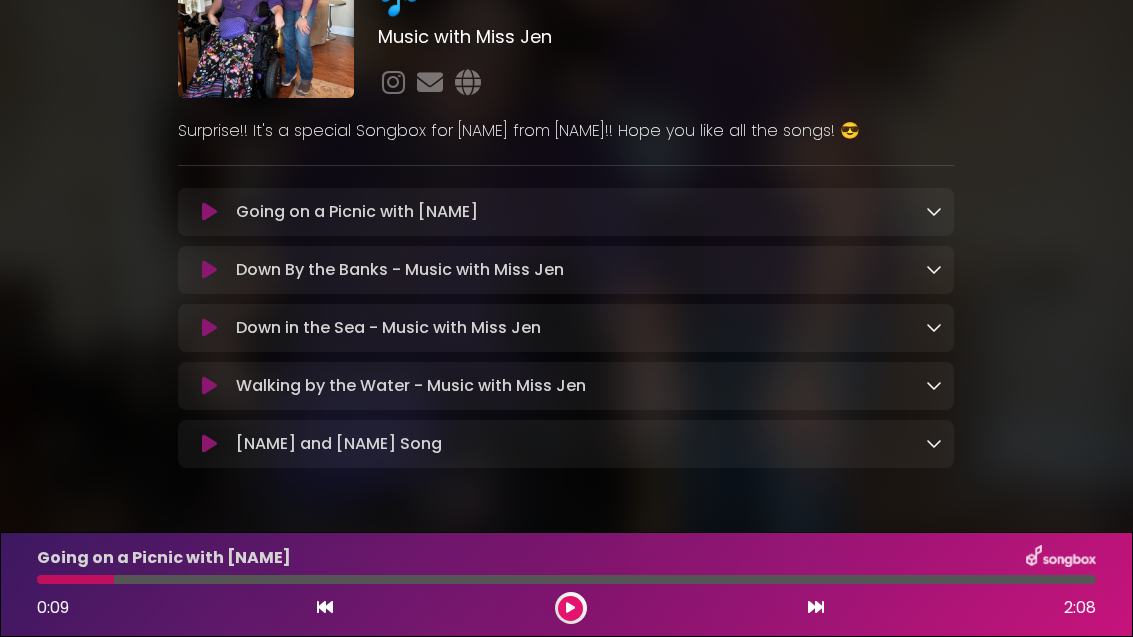 click on "Sophia and Mrs Garr Song
Loading Track..." at bounding box center (585, 444) 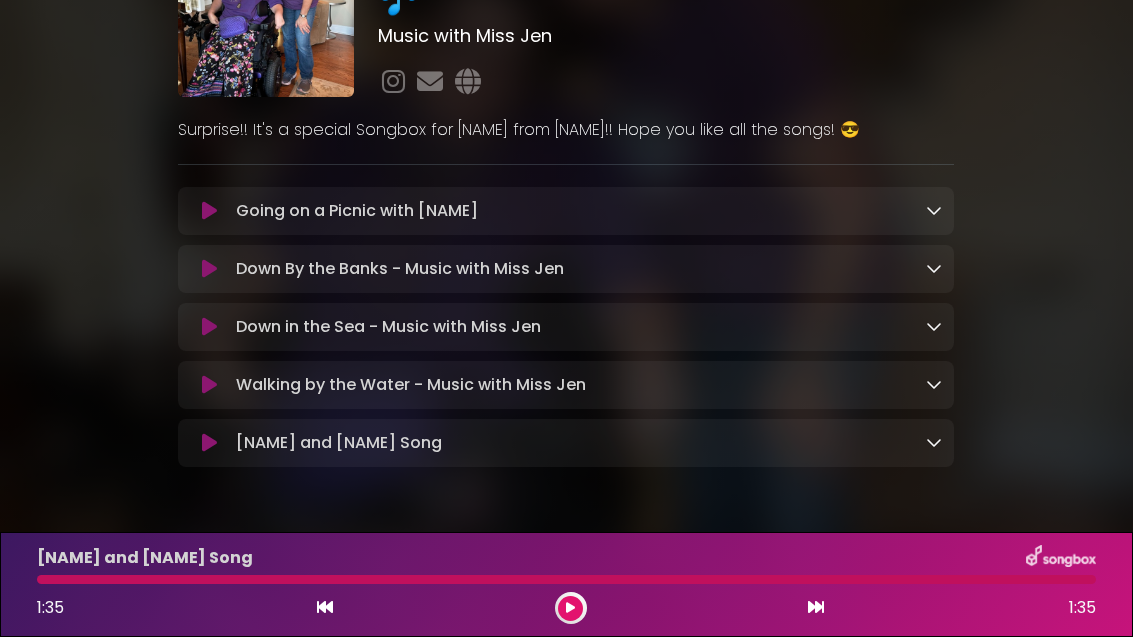 scroll, scrollTop: 150, scrollLeft: 0, axis: vertical 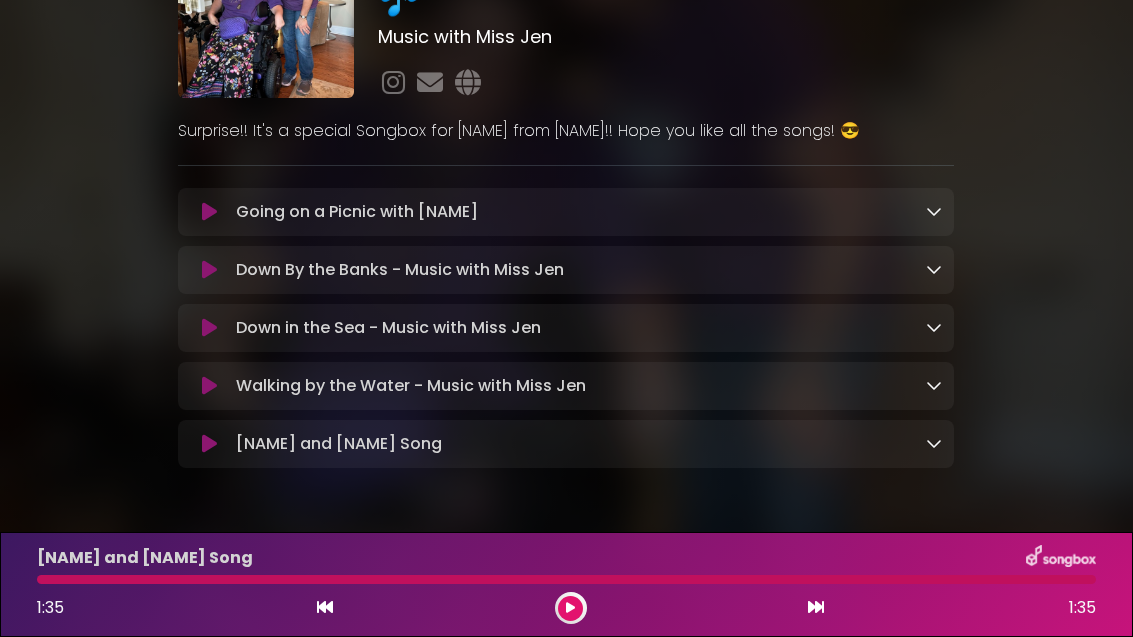 click on "Sophia and Mrs Garr Song
Loading Track..." at bounding box center (585, 444) 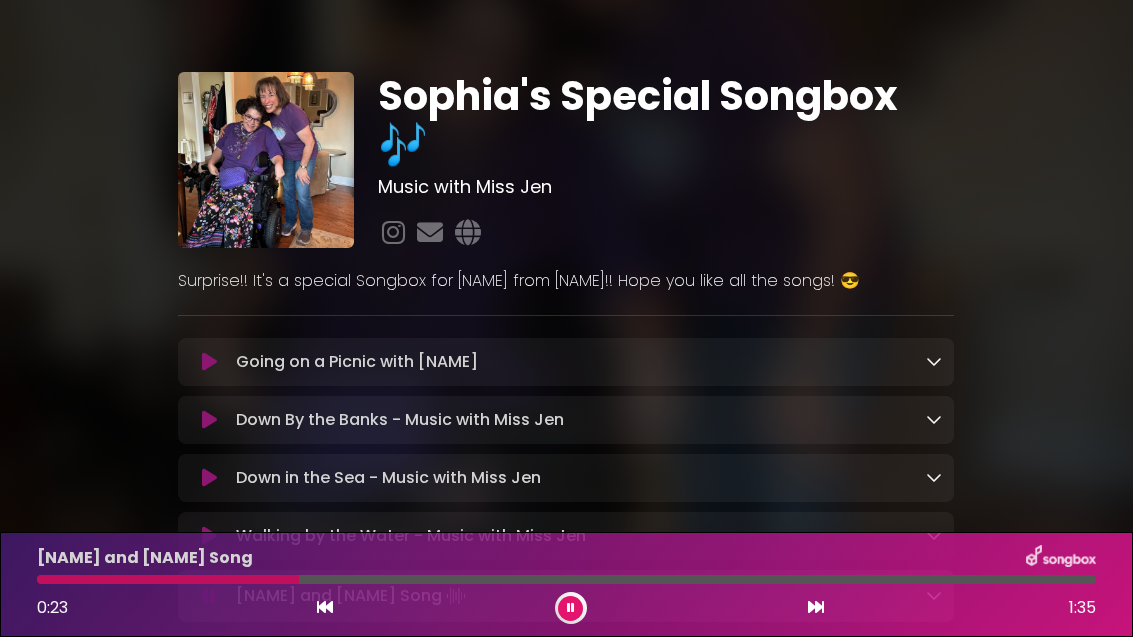 scroll, scrollTop: 0, scrollLeft: 0, axis: both 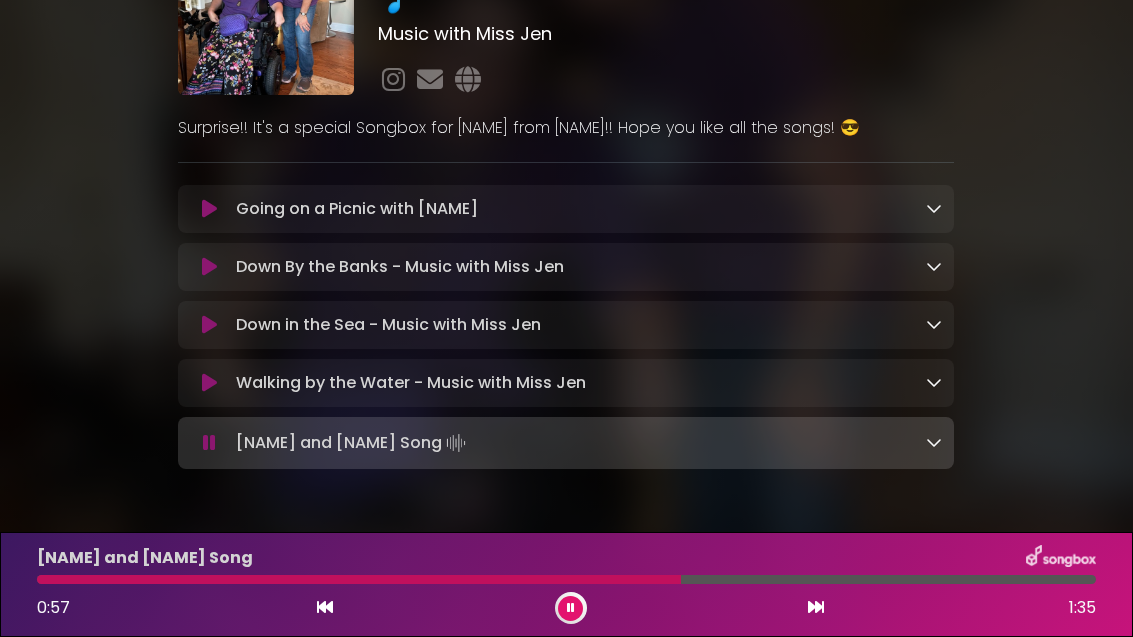 click on "Walking by the Water - Music with Miss Jen
Loading Track..." at bounding box center (585, 383) 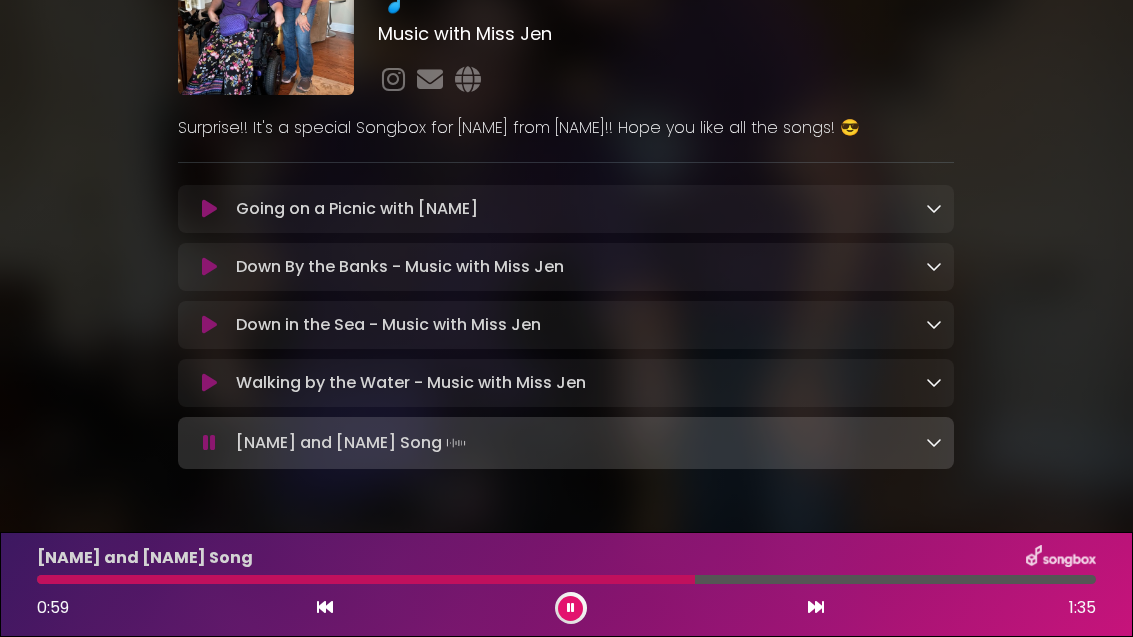 click on "Walking by the Water - Music with Miss Jen
Loading Track..." at bounding box center [585, 383] 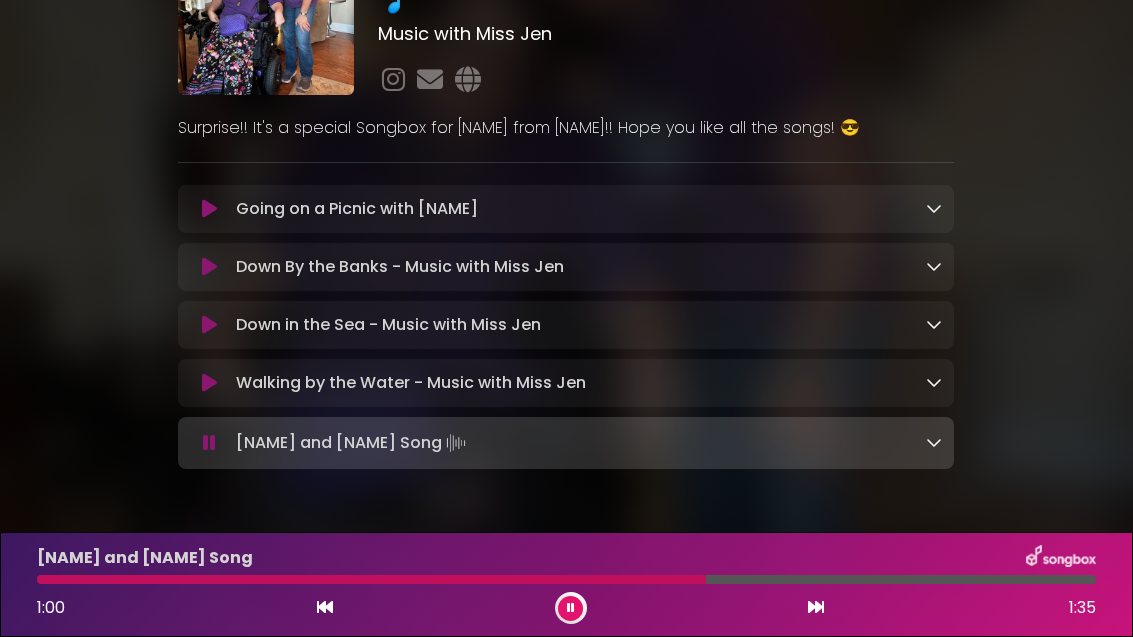 click on "Walking by the Water - Music with Miss Jen
Loading Track..." at bounding box center (585, 383) 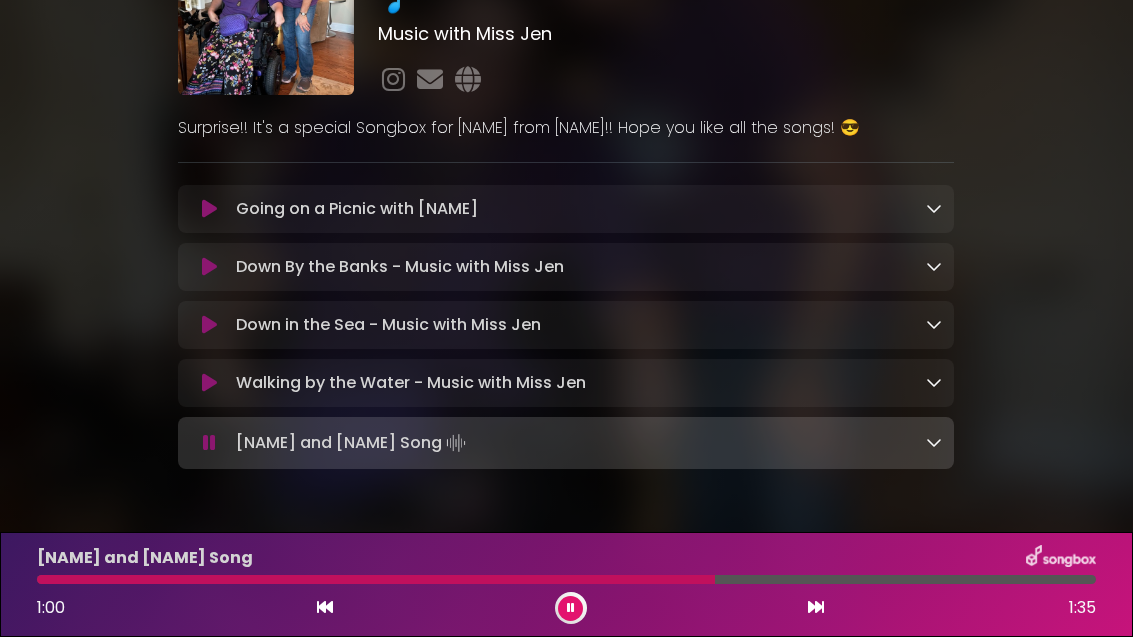 click on "Walking by the Water - Music with Miss Jen
Loading Track...
Name Email" at bounding box center [566, 383] 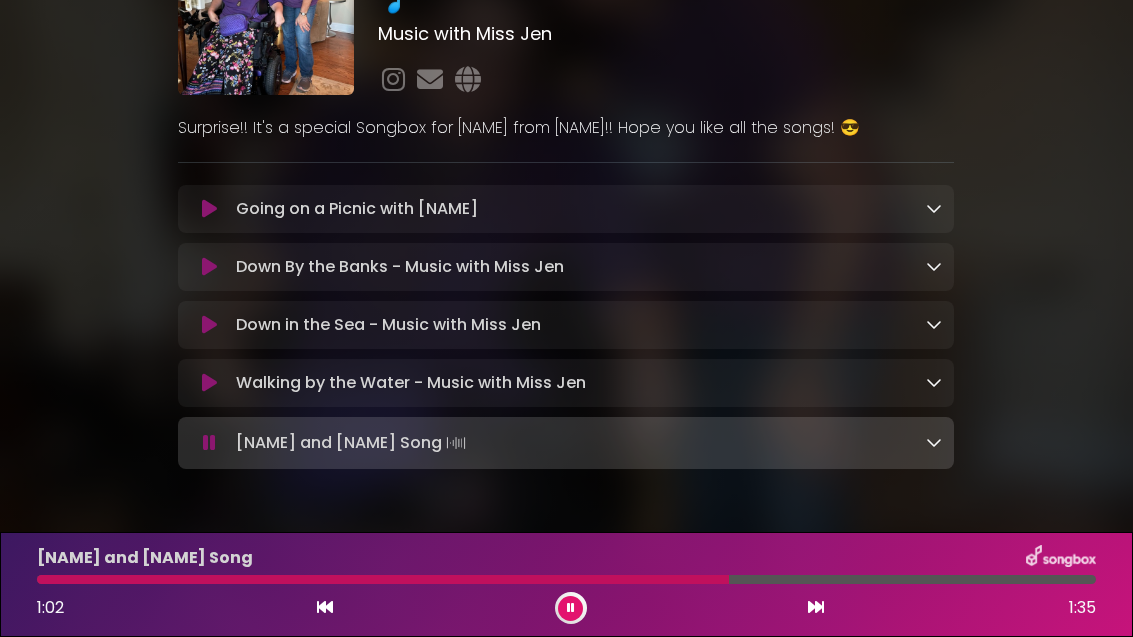 click at bounding box center (209, 383) 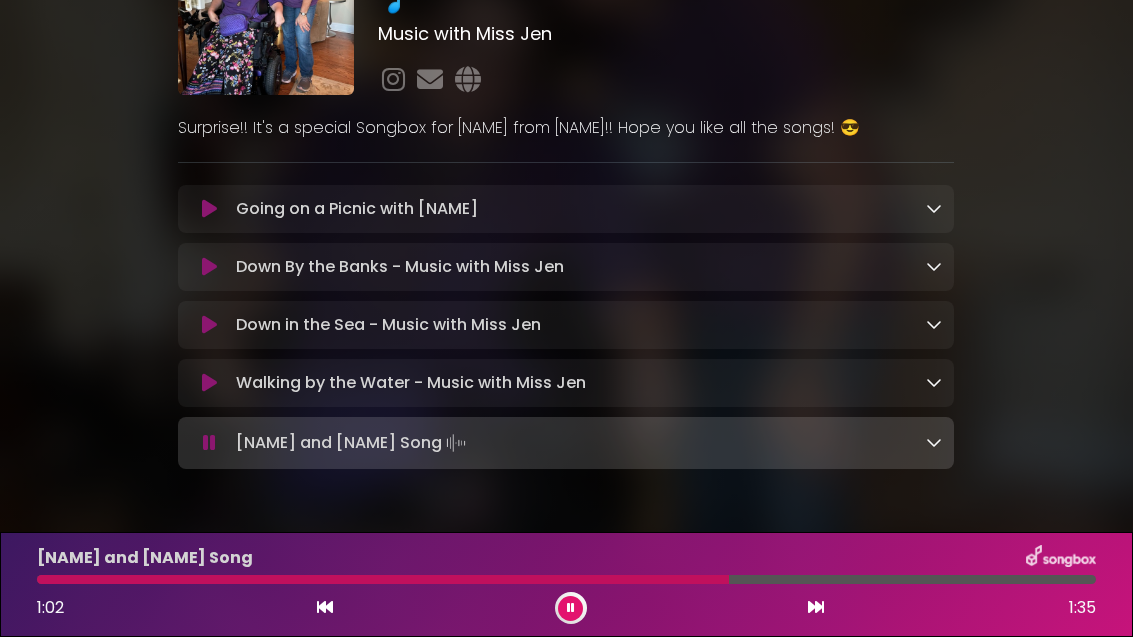 scroll, scrollTop: 150, scrollLeft: 0, axis: vertical 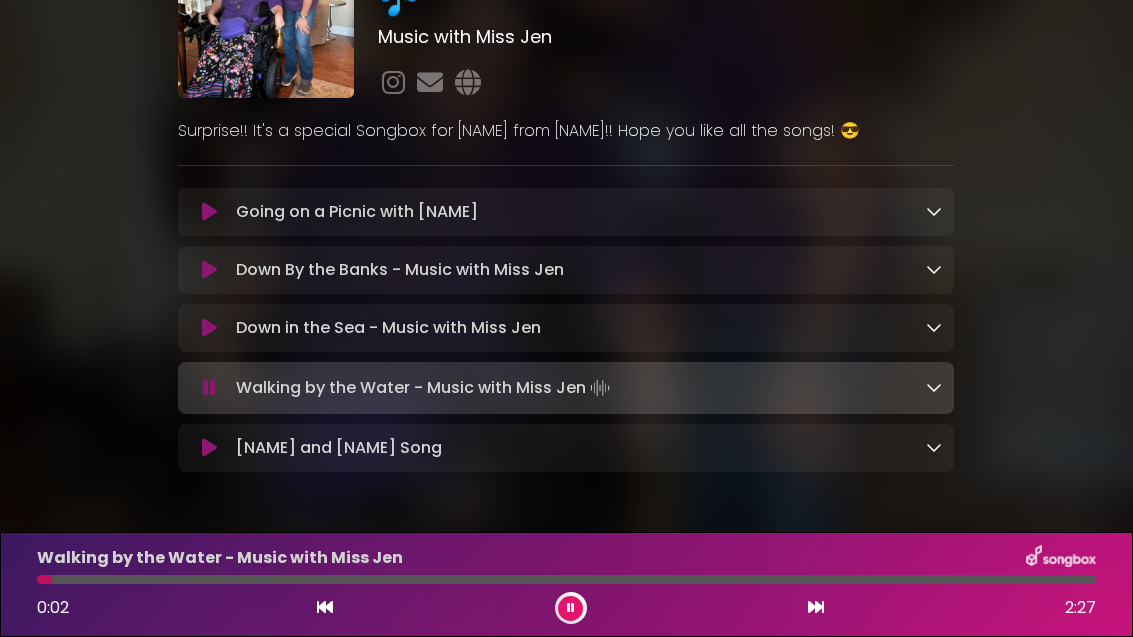 click on "Sophia and Mrs Garr Song
Loading Track..." at bounding box center (566, 448) 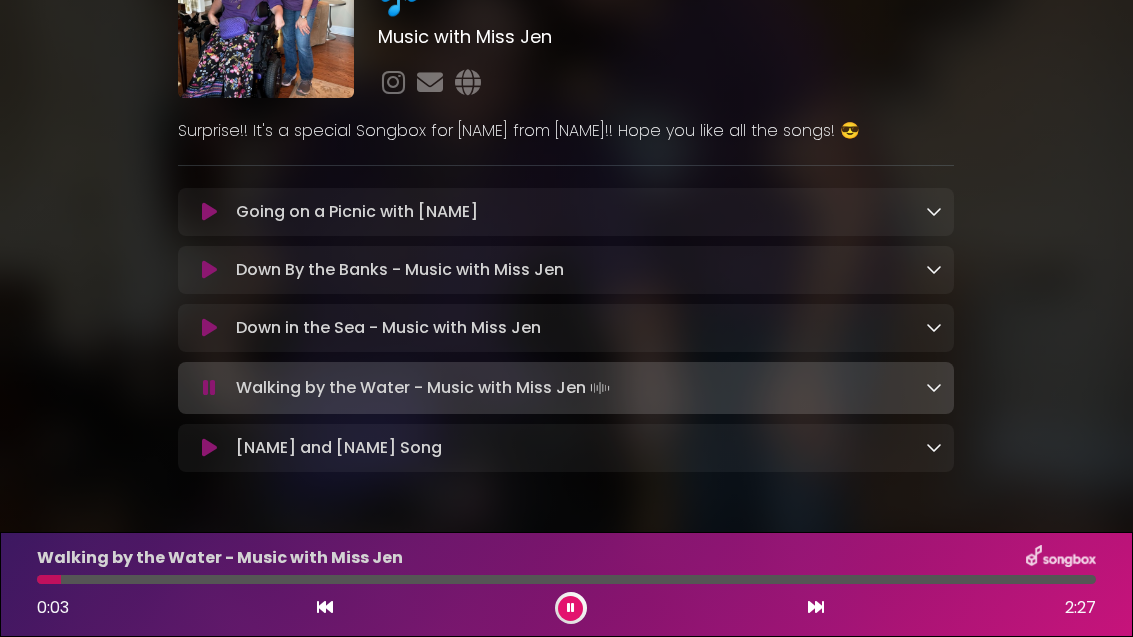 click on "Sophia and Mrs Garr Song
Loading Track..." at bounding box center [585, 448] 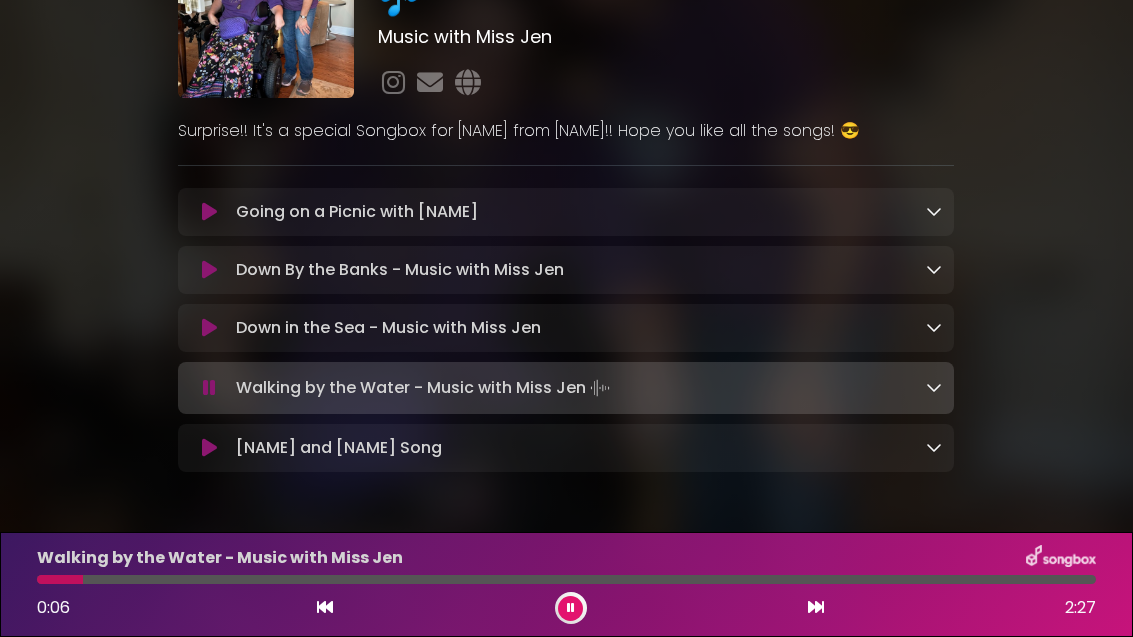 click on "Sophia and Mrs Garr Song
Loading Track..." at bounding box center [585, 448] 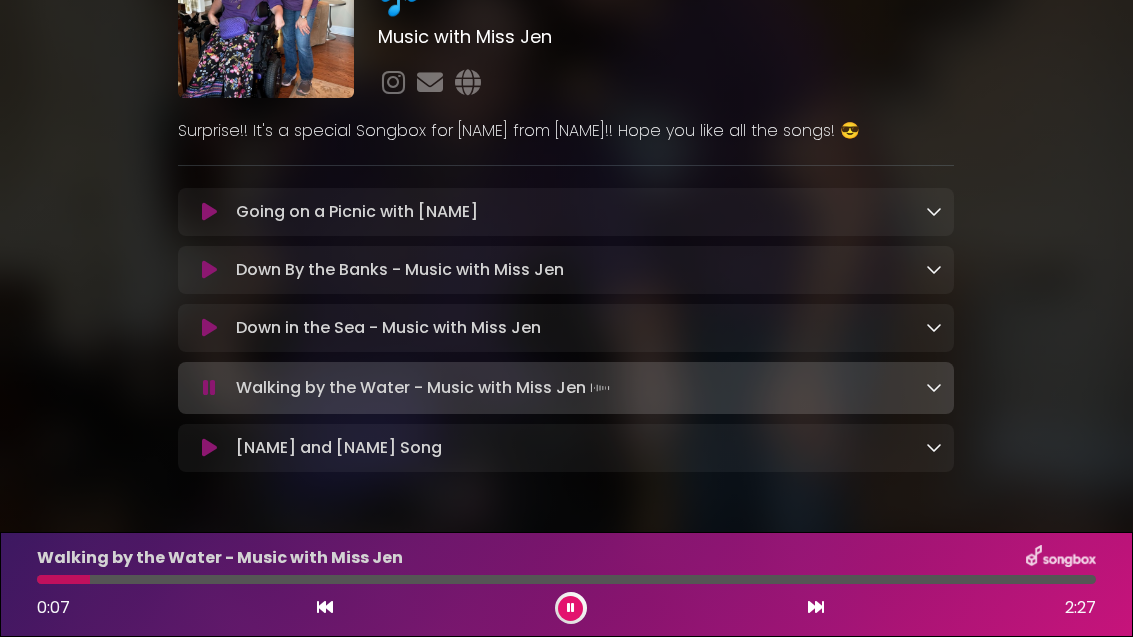click on "Sophia and Mrs Garr Song
Loading Track..." at bounding box center [339, 448] 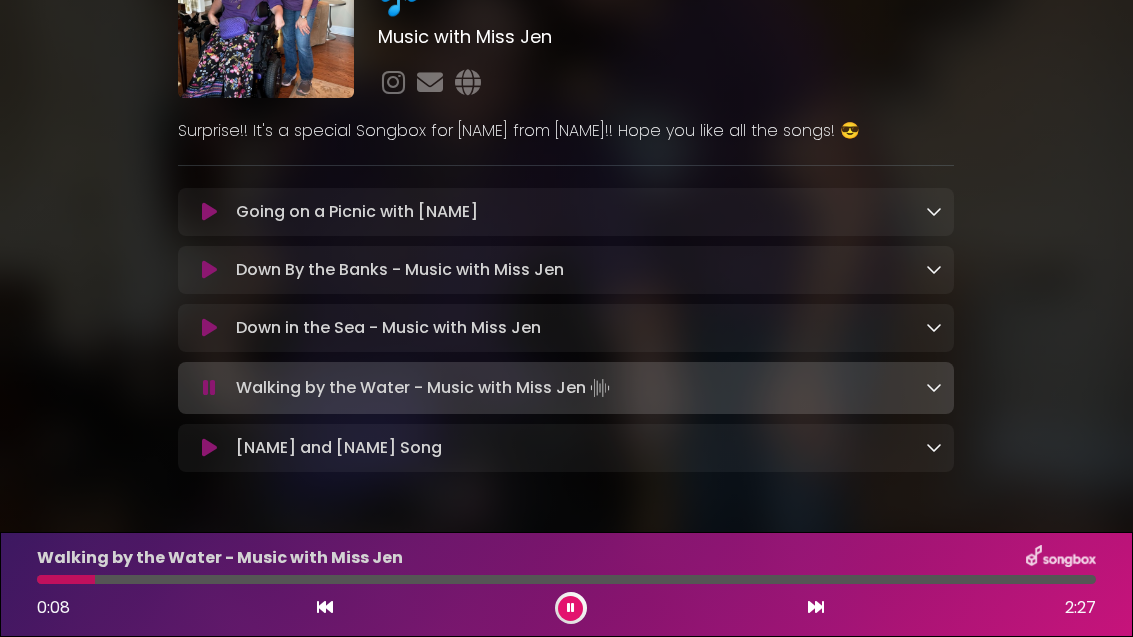 click at bounding box center [209, 448] 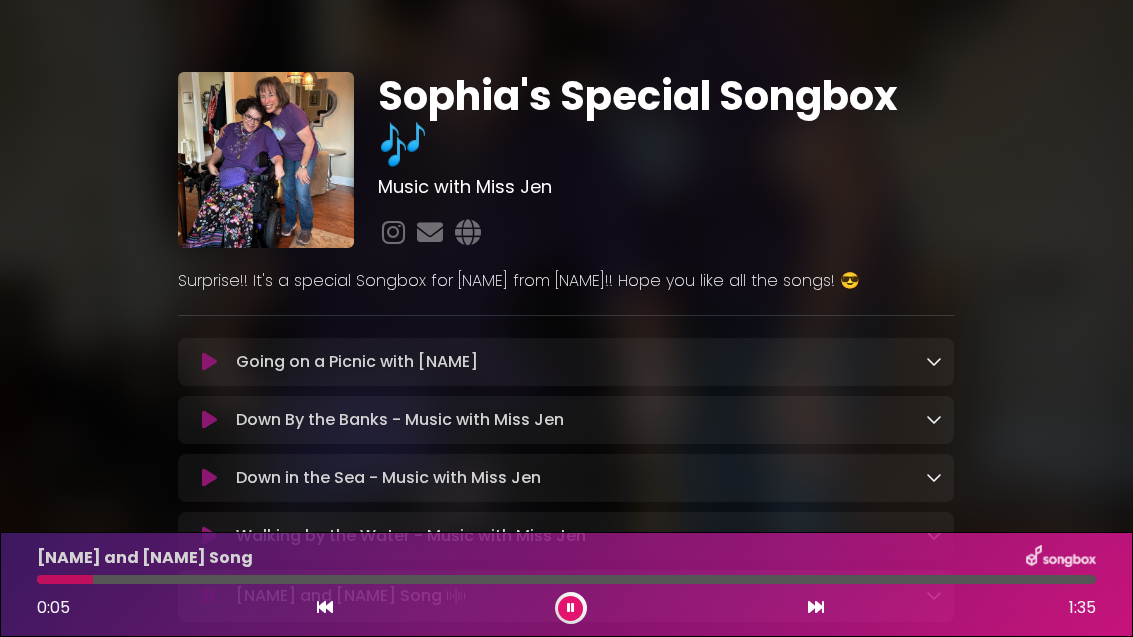 scroll, scrollTop: 0, scrollLeft: 0, axis: both 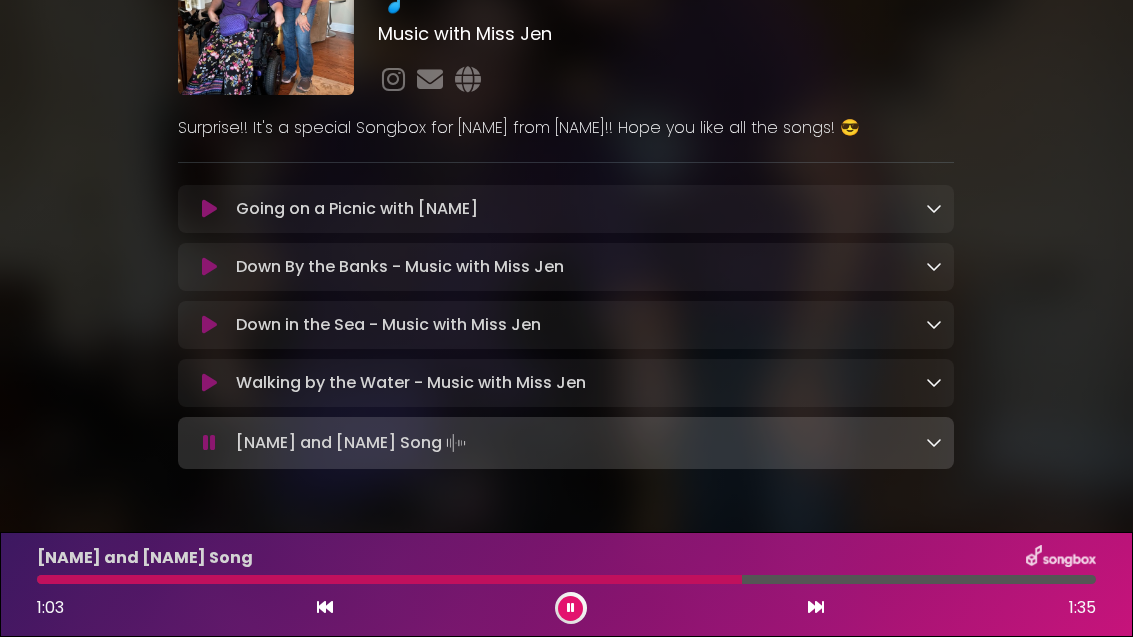 click at bounding box center [389, 579] 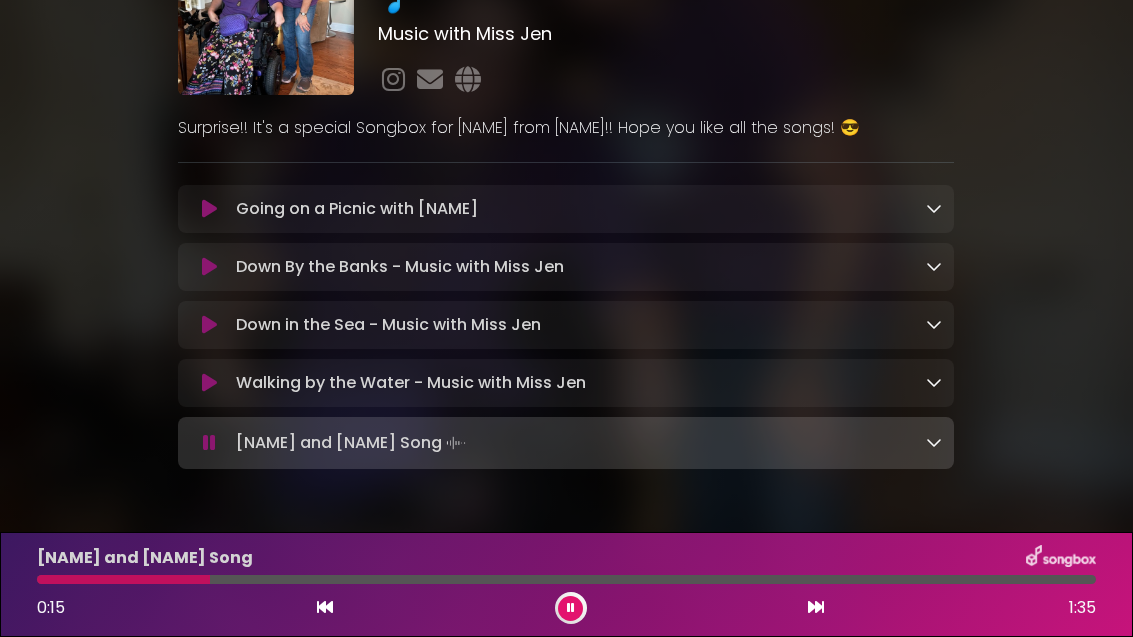 scroll, scrollTop: 17, scrollLeft: 0, axis: vertical 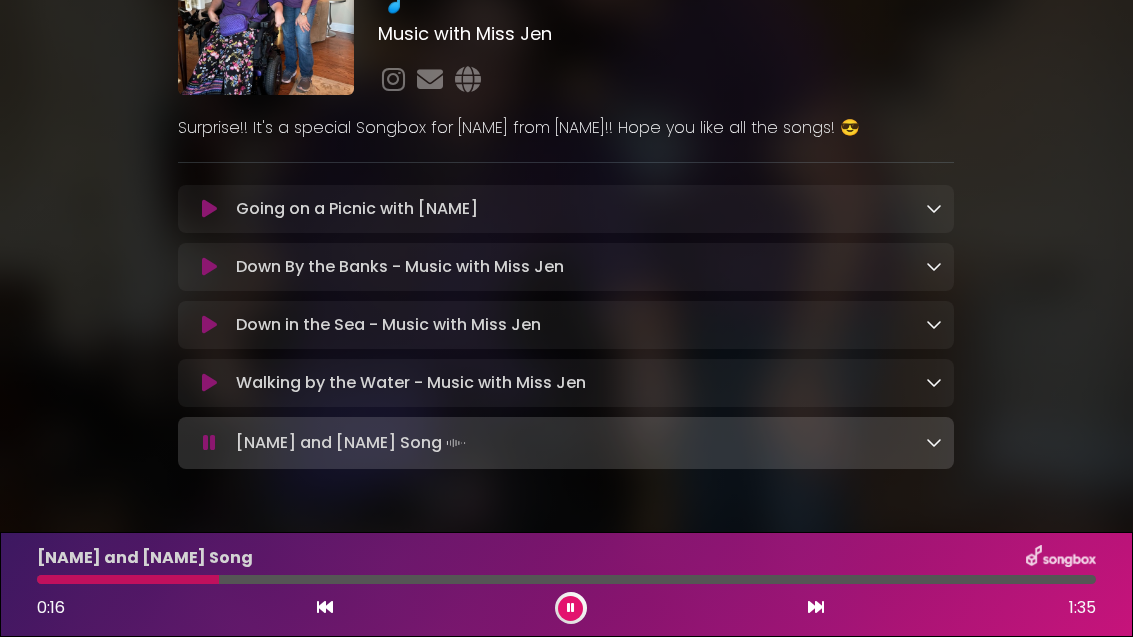 click on "[NAME] and [NAME] Song" at bounding box center (145, 558) 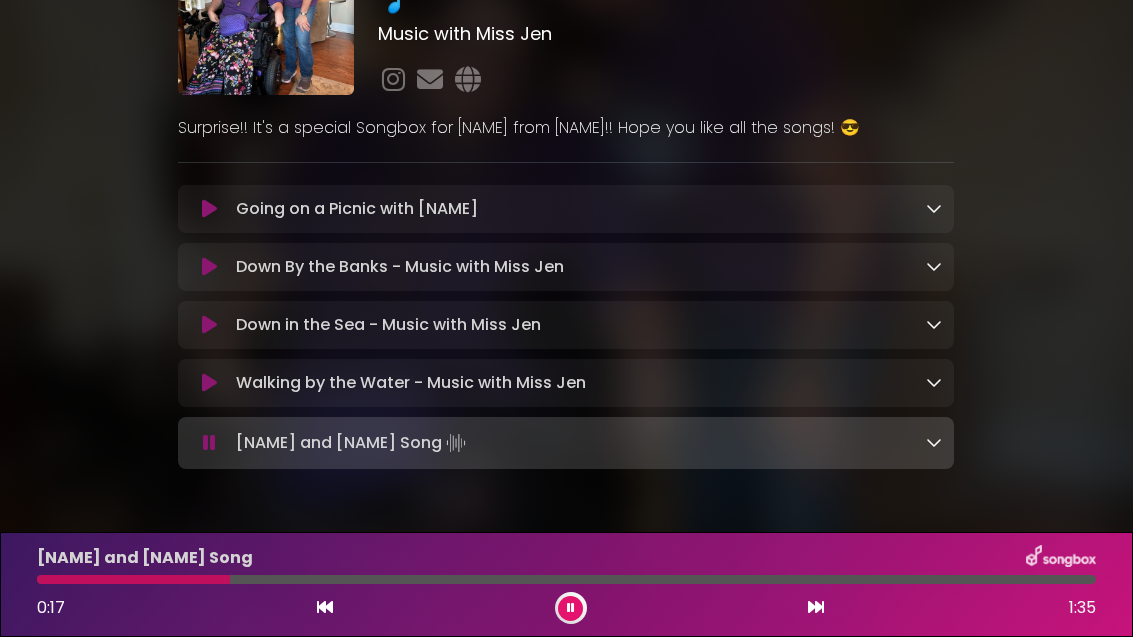 click at bounding box center [133, 579] 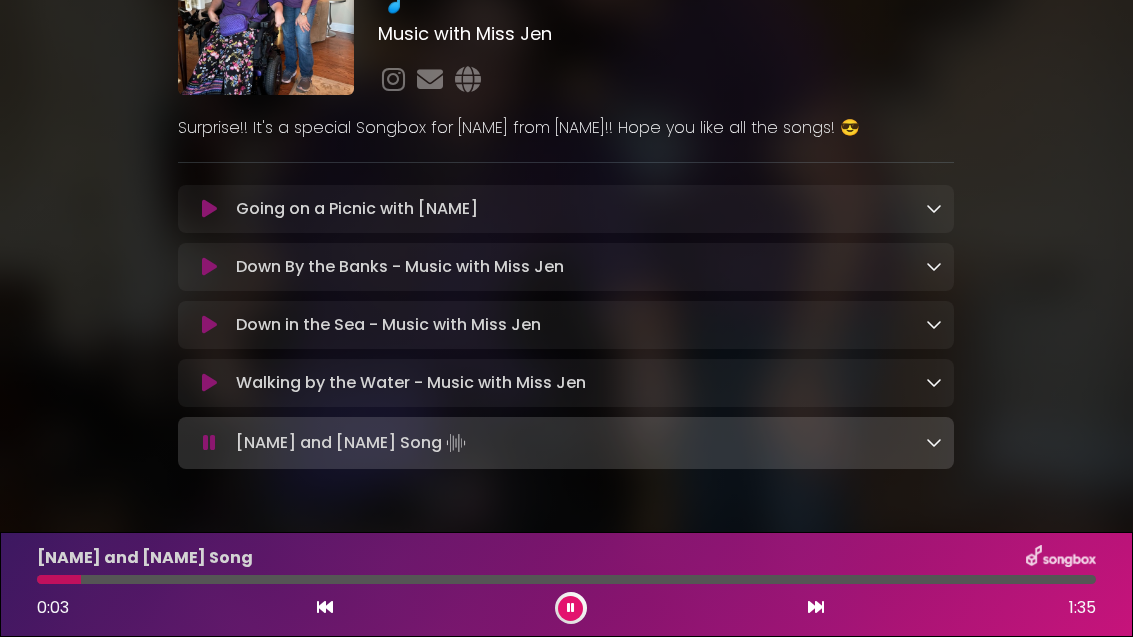 scroll, scrollTop: 17, scrollLeft: 0, axis: vertical 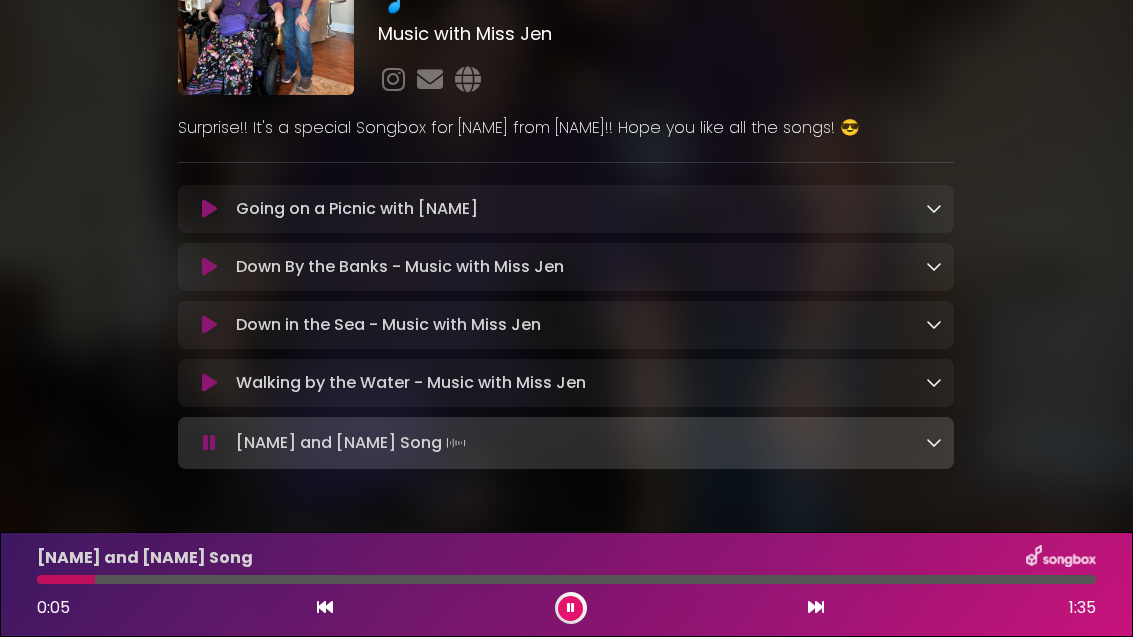 click at bounding box center [566, 579] 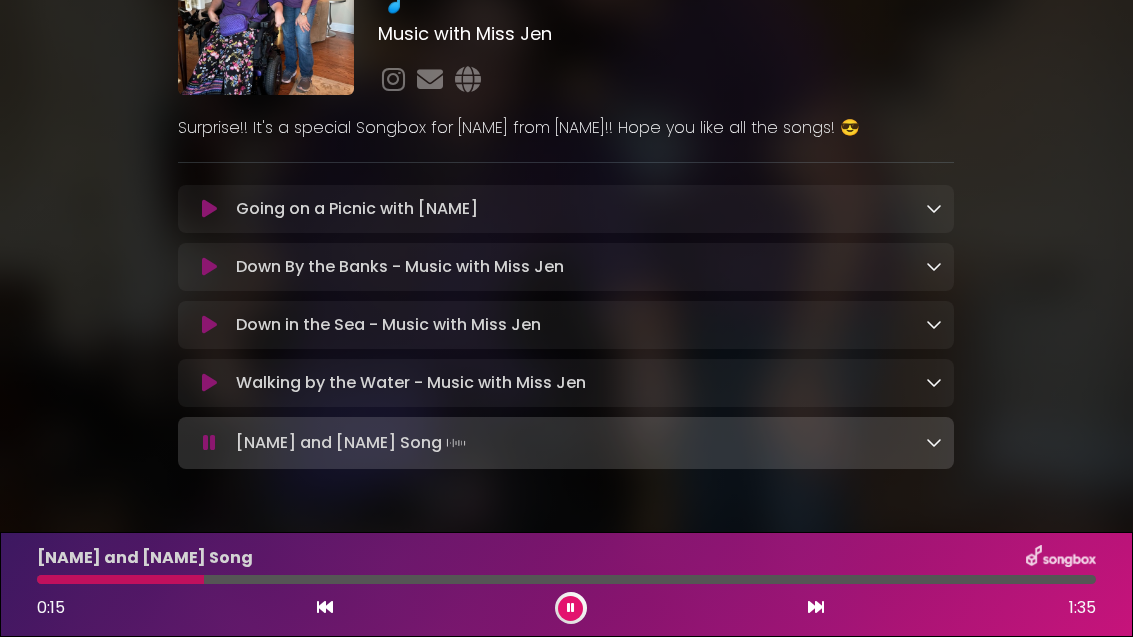 click on "Going on a Picnic with Sophia
Loading Track..." at bounding box center [566, 327] 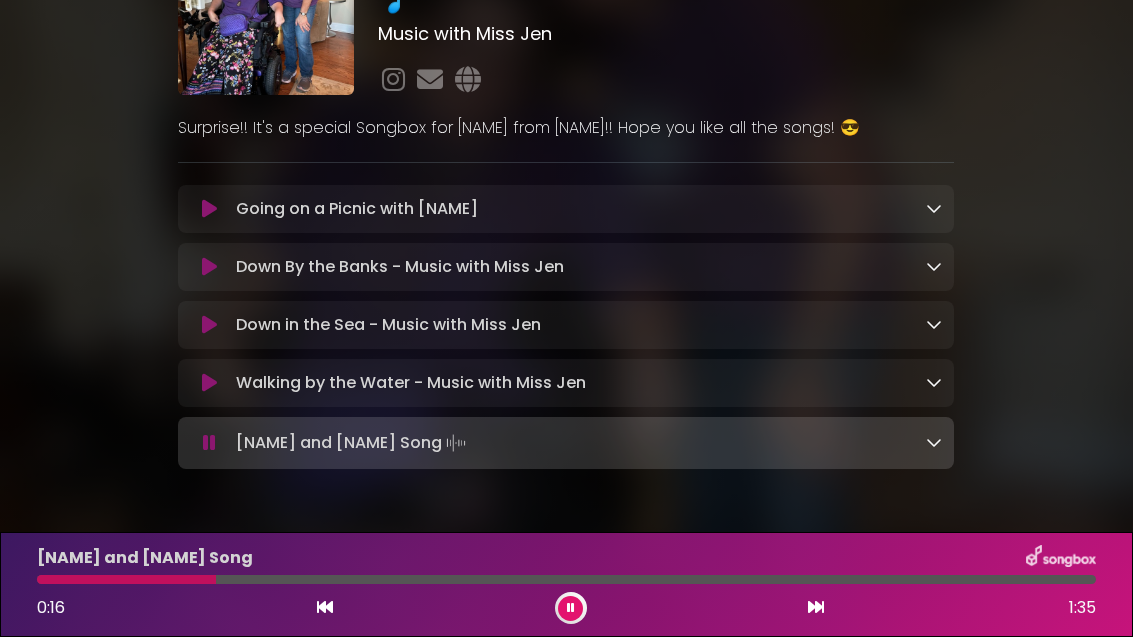 click on "Going on a Picnic with Sophia
Loading Track..." at bounding box center (585, 209) 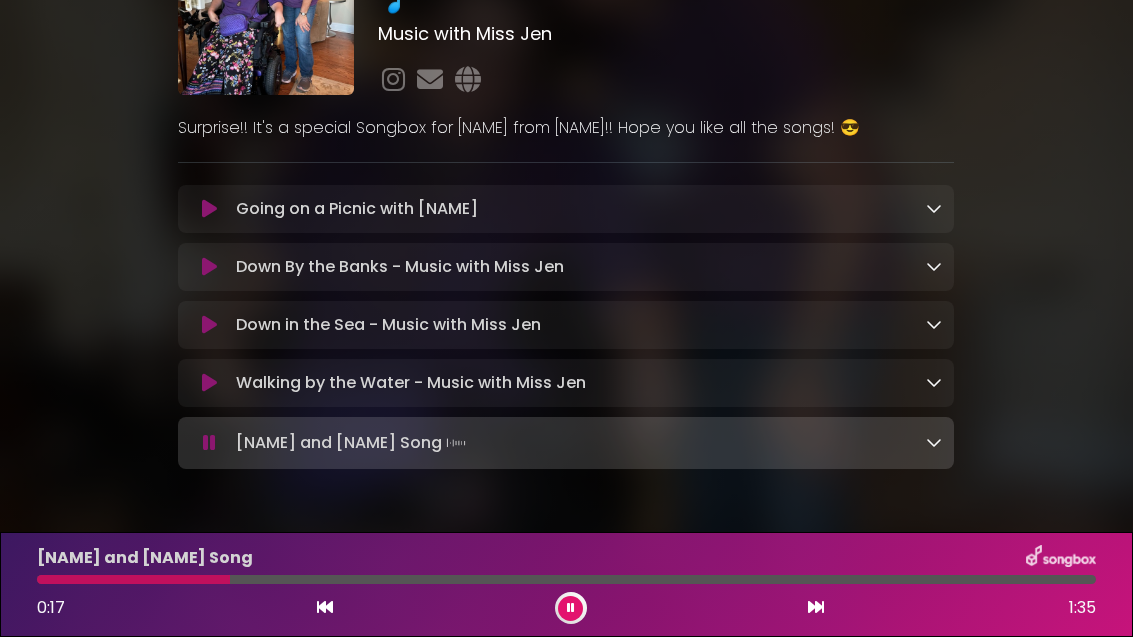 click on "Sophia and Mrs Garr Song
Loading Track..." at bounding box center [585, 443] 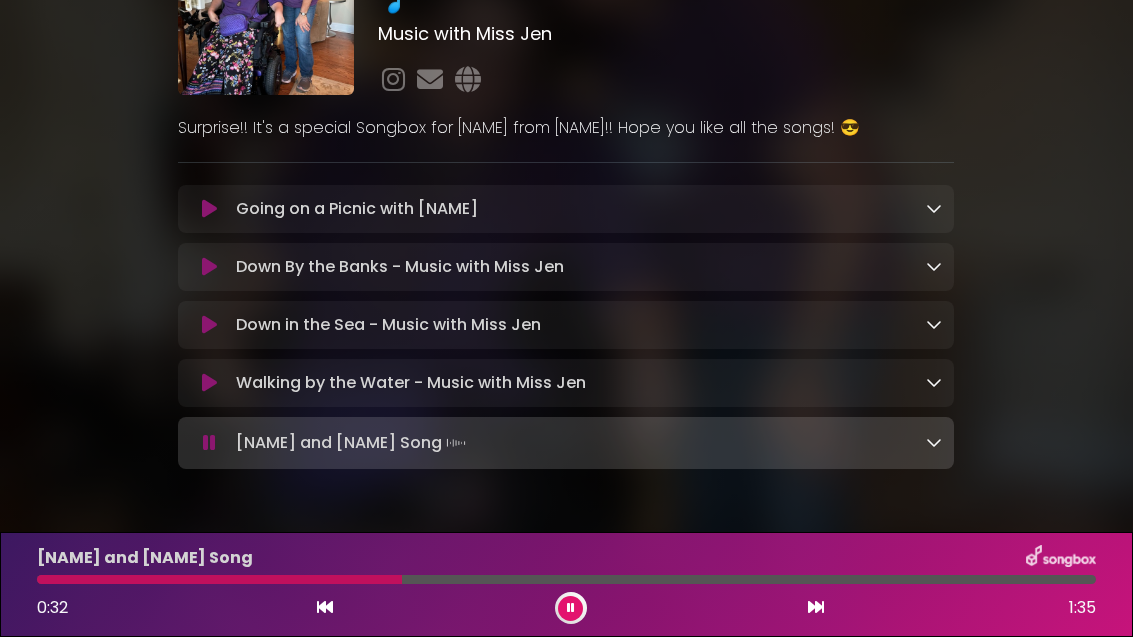 scroll, scrollTop: 0, scrollLeft: 0, axis: both 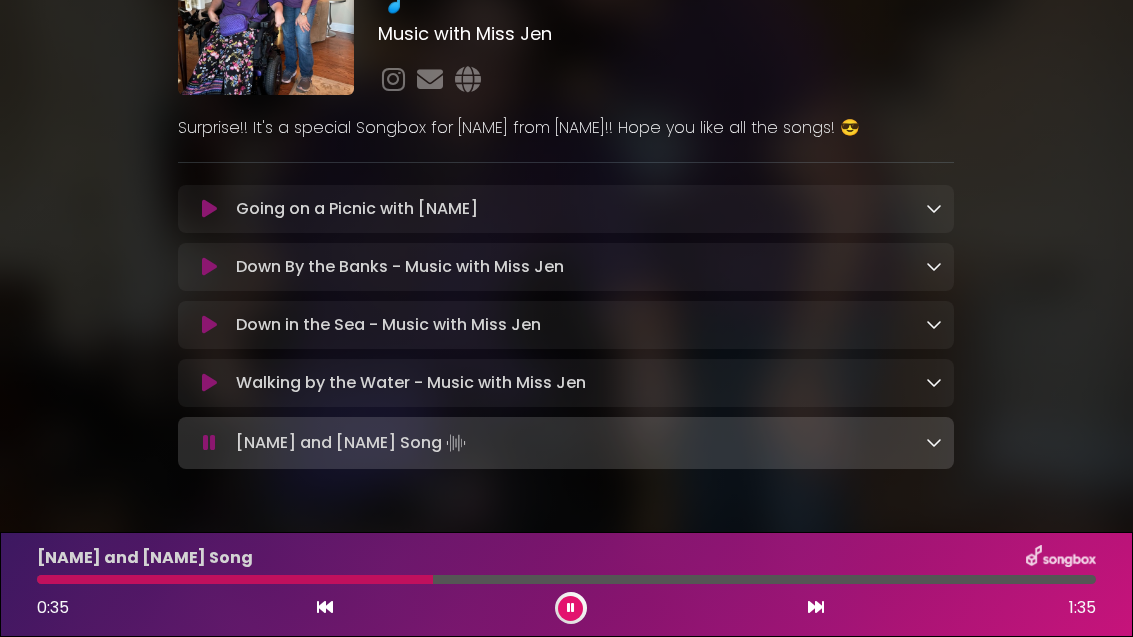 click at bounding box center (325, 607) 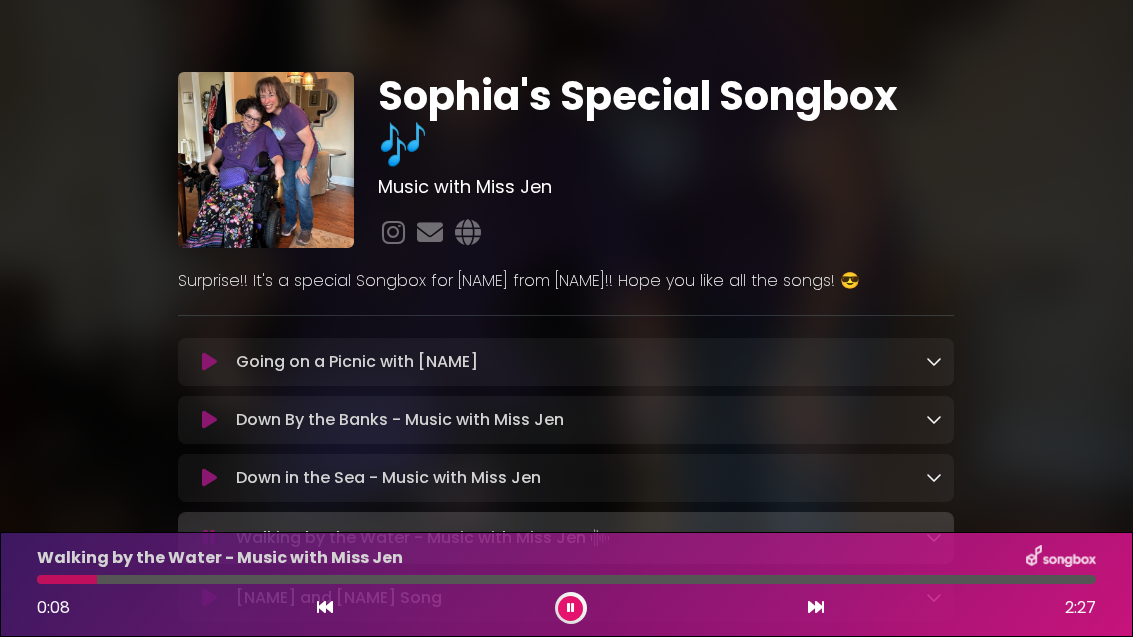 scroll, scrollTop: 0, scrollLeft: 0, axis: both 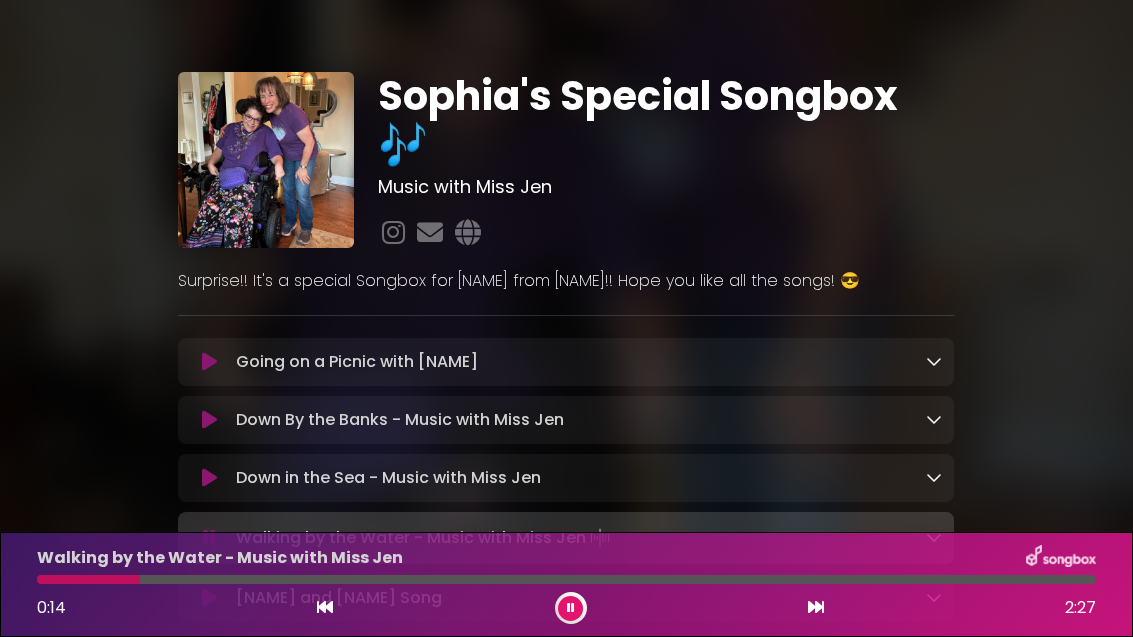 click on "Going on a Picnic with Sophia
Loading Track...
Name Email" at bounding box center [566, 362] 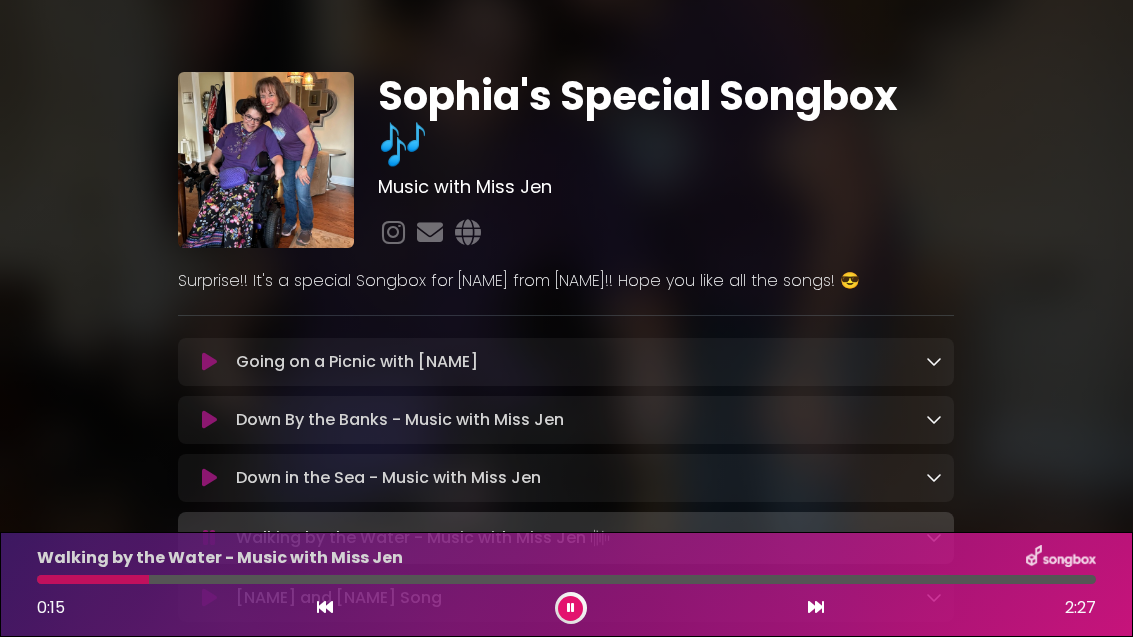 click on "Going on a Picnic with Sophia
Loading Track..." at bounding box center (357, 362) 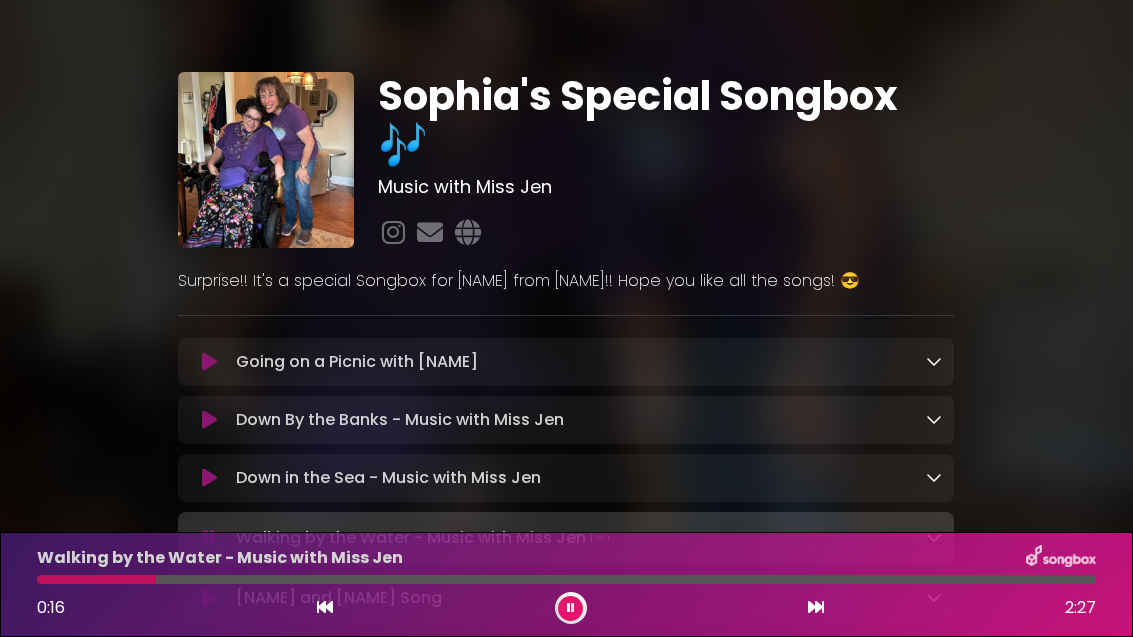 click at bounding box center (209, 362) 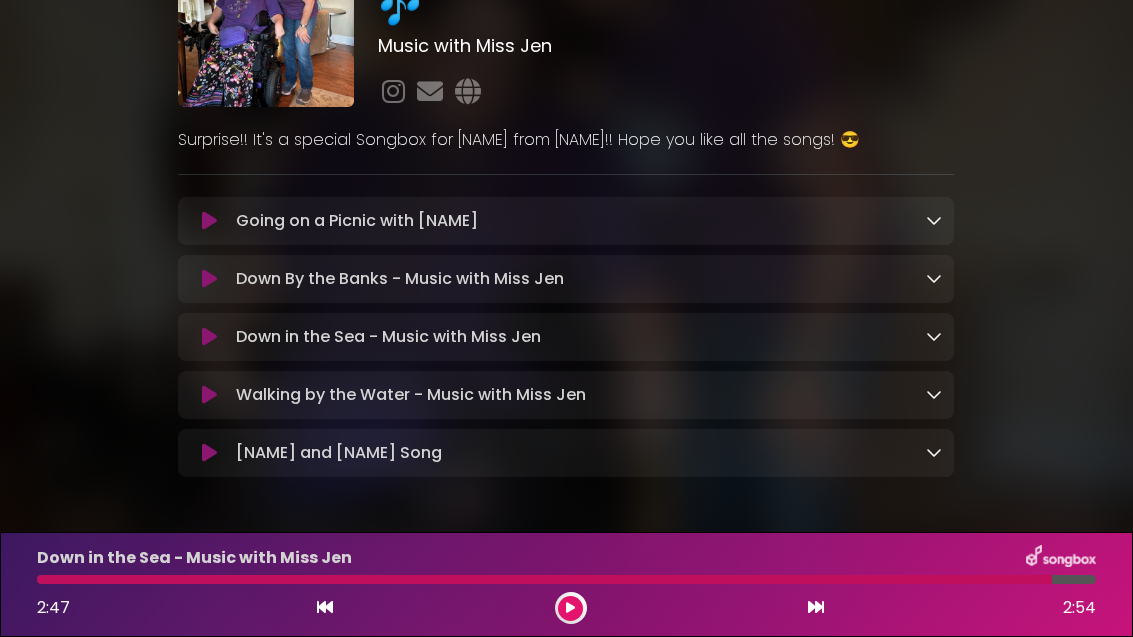 scroll, scrollTop: 123, scrollLeft: 0, axis: vertical 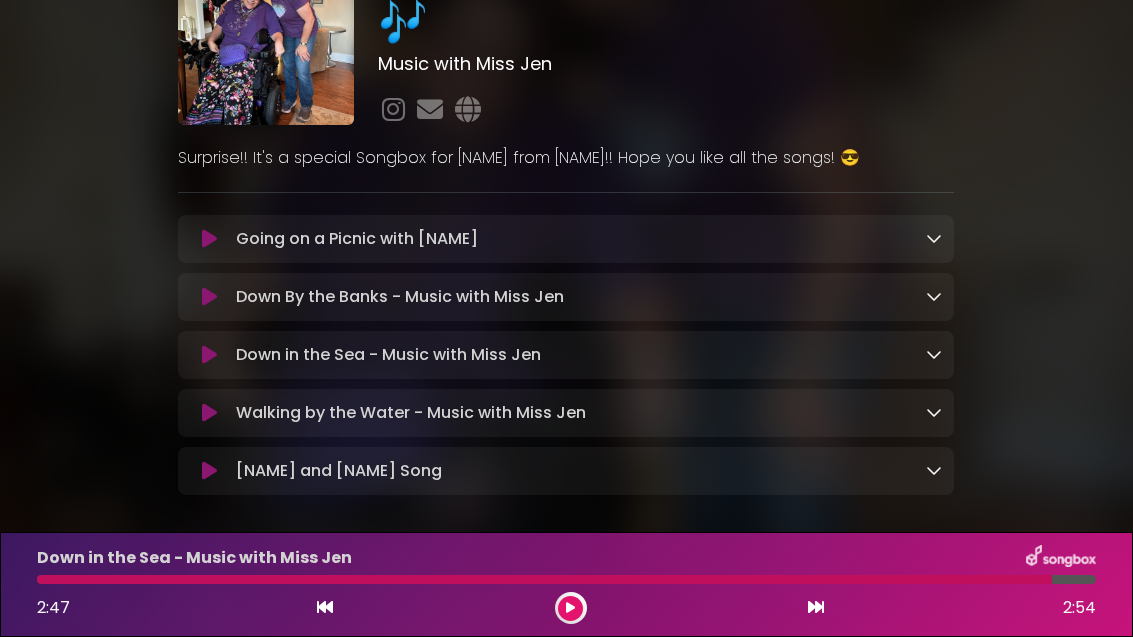 click at bounding box center [266, 37] 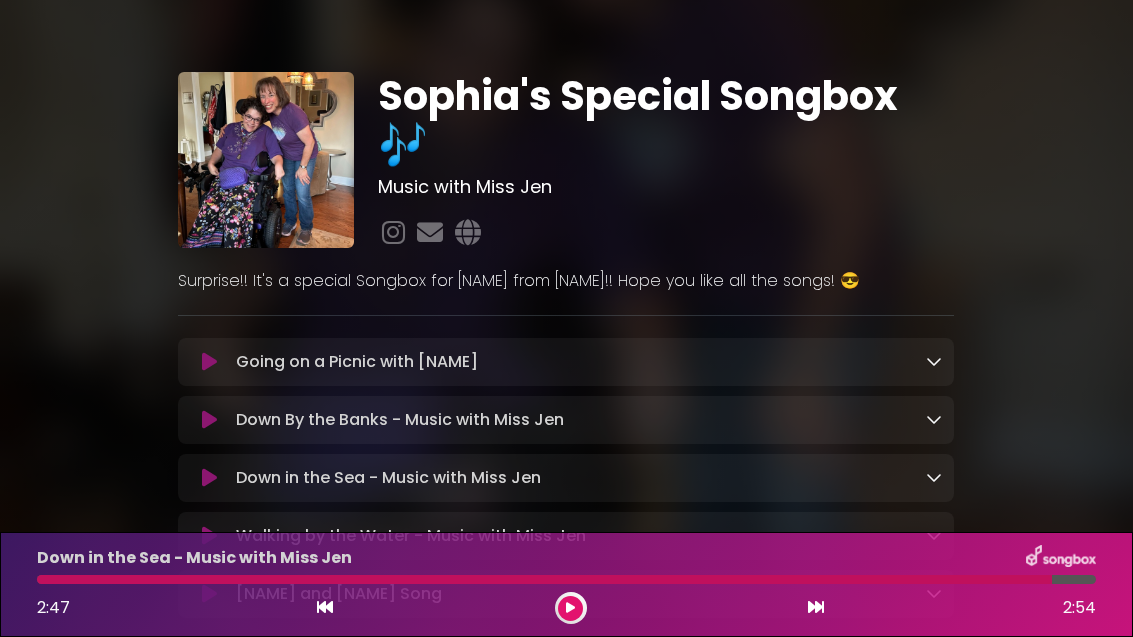scroll, scrollTop: 0, scrollLeft: 0, axis: both 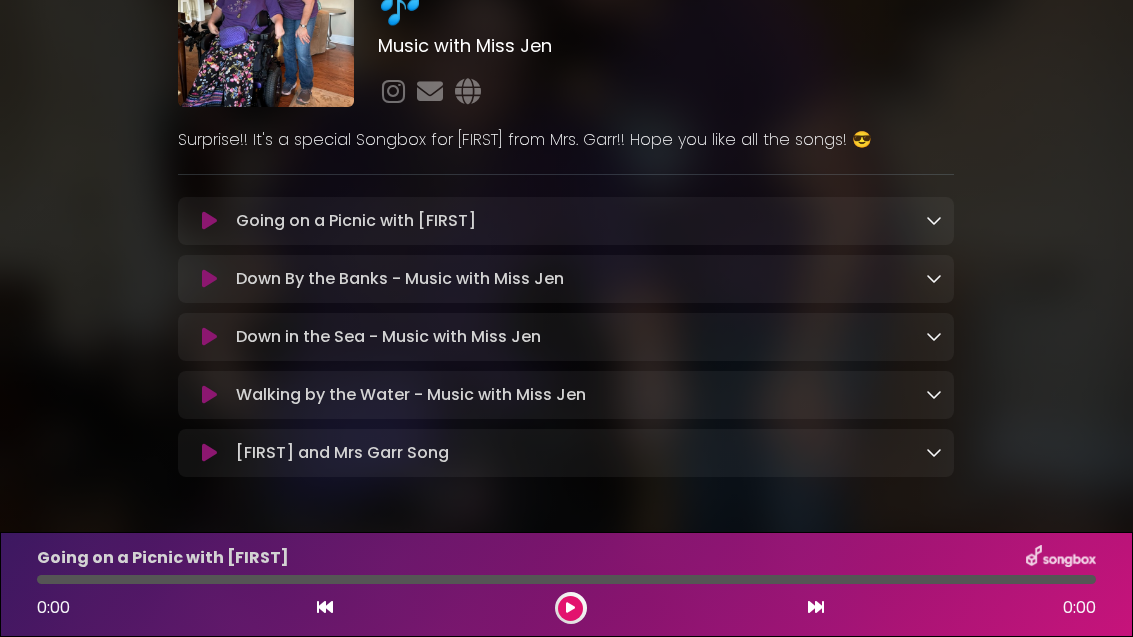 click on "[FIRST] and Mrs [LAST] [LAST]
Loading Track..." at bounding box center (566, 453) 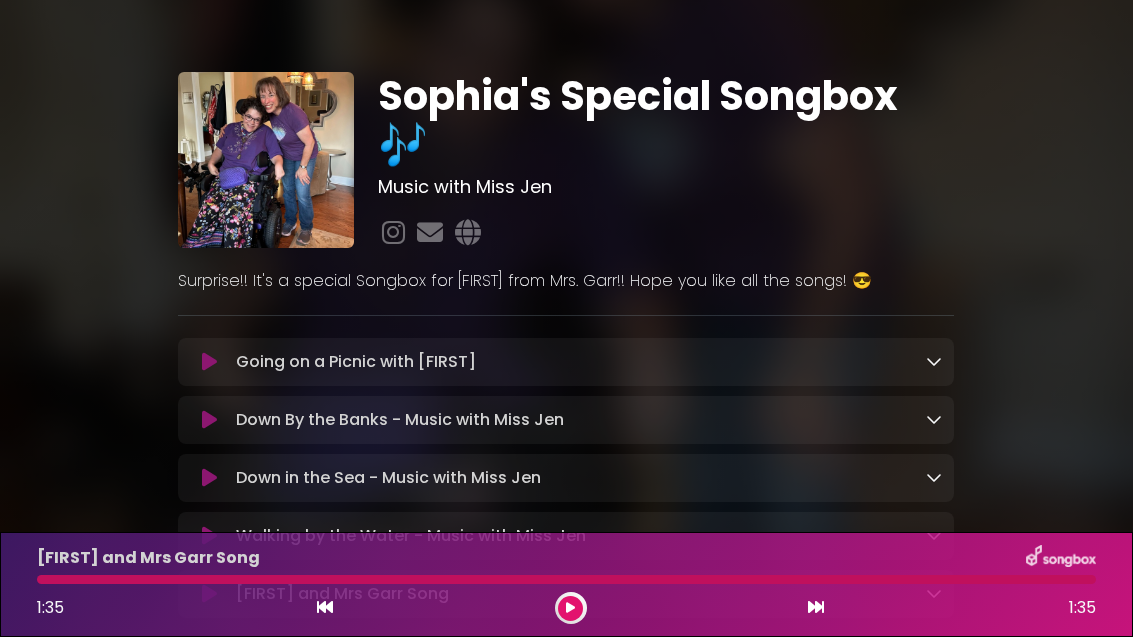scroll, scrollTop: 0, scrollLeft: 0, axis: both 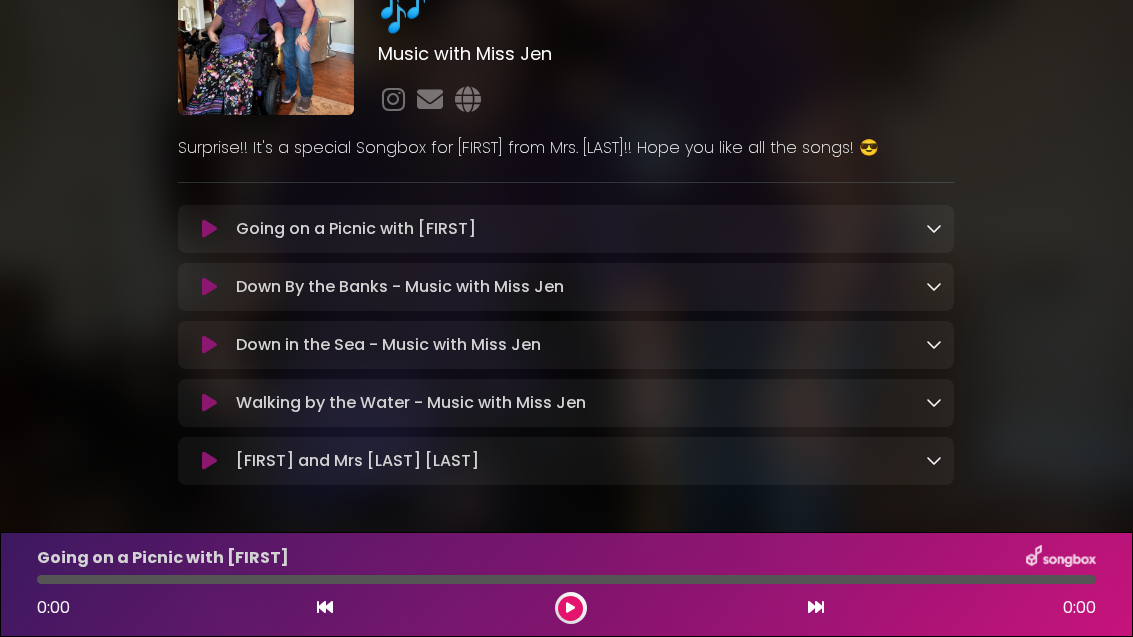 click on "Going on a Picnic with [FIRST]
Loading Track..." at bounding box center [585, 229] 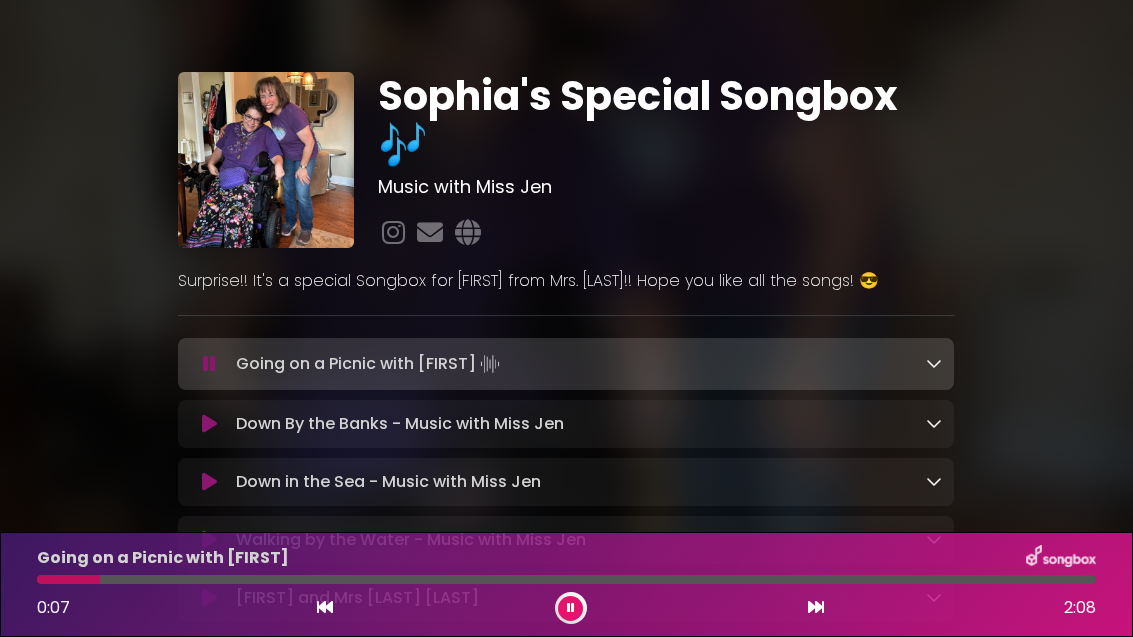scroll, scrollTop: 0, scrollLeft: 0, axis: both 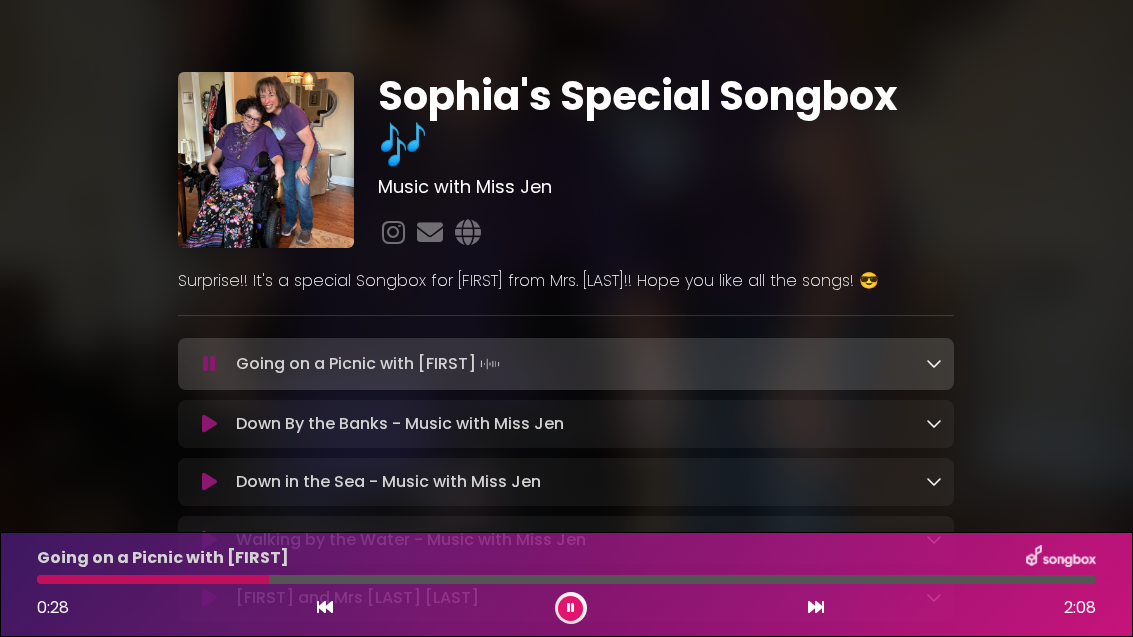 click on "Sophia's Special Songbox 🎶
Music with Miss Jen" at bounding box center [566, 352] 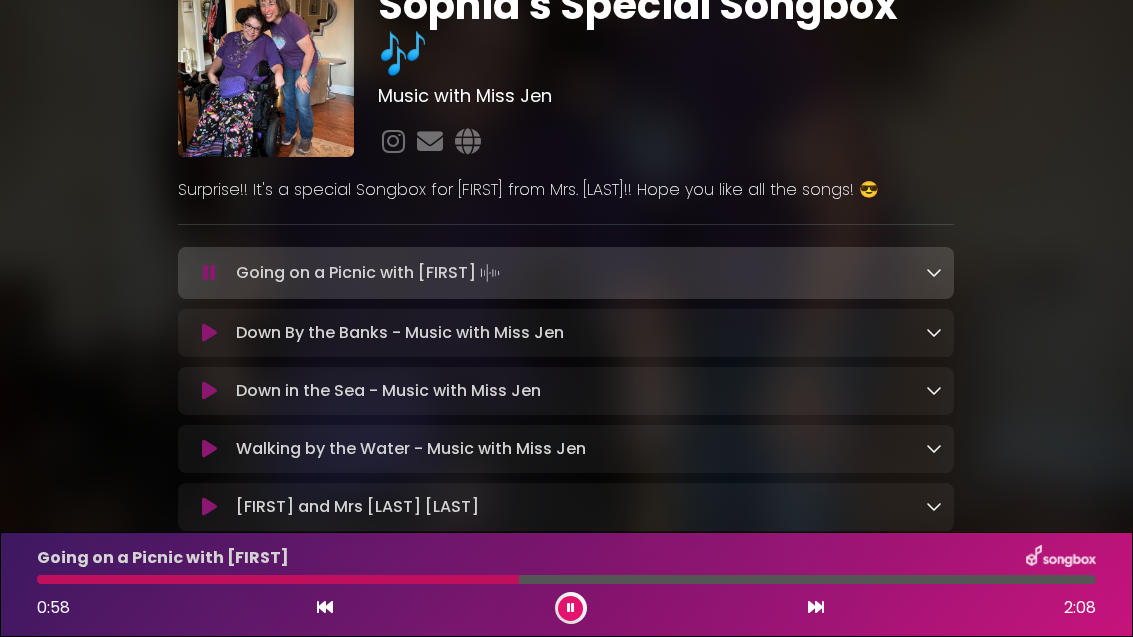 scroll, scrollTop: 88, scrollLeft: 0, axis: vertical 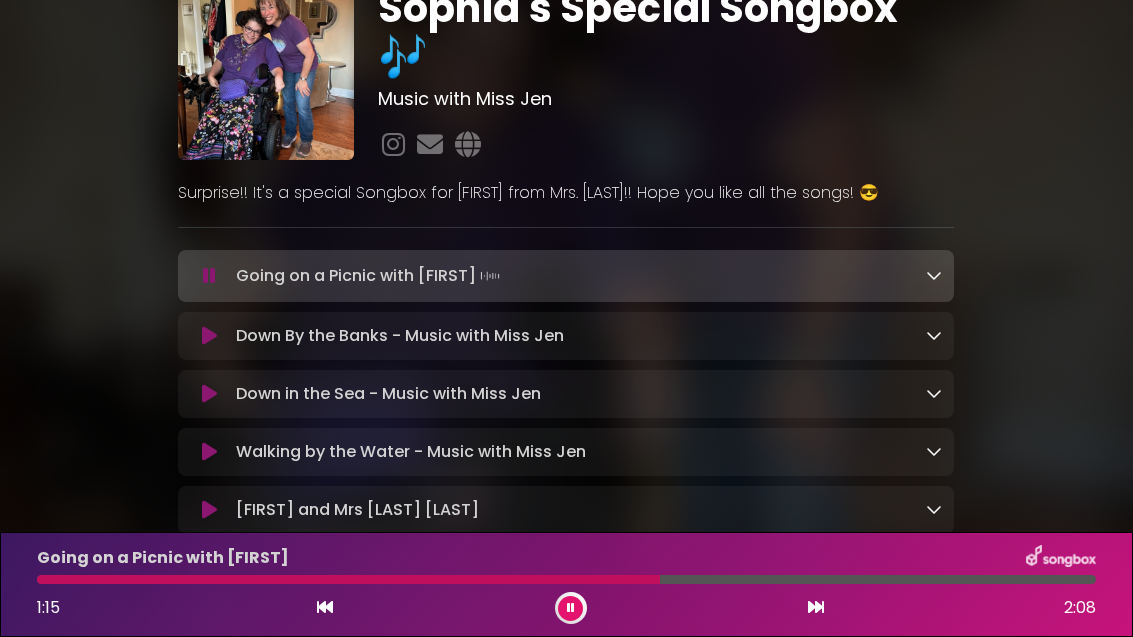 click on "Going on a Picnic with Sophia
Loading Track..." at bounding box center [585, 276] 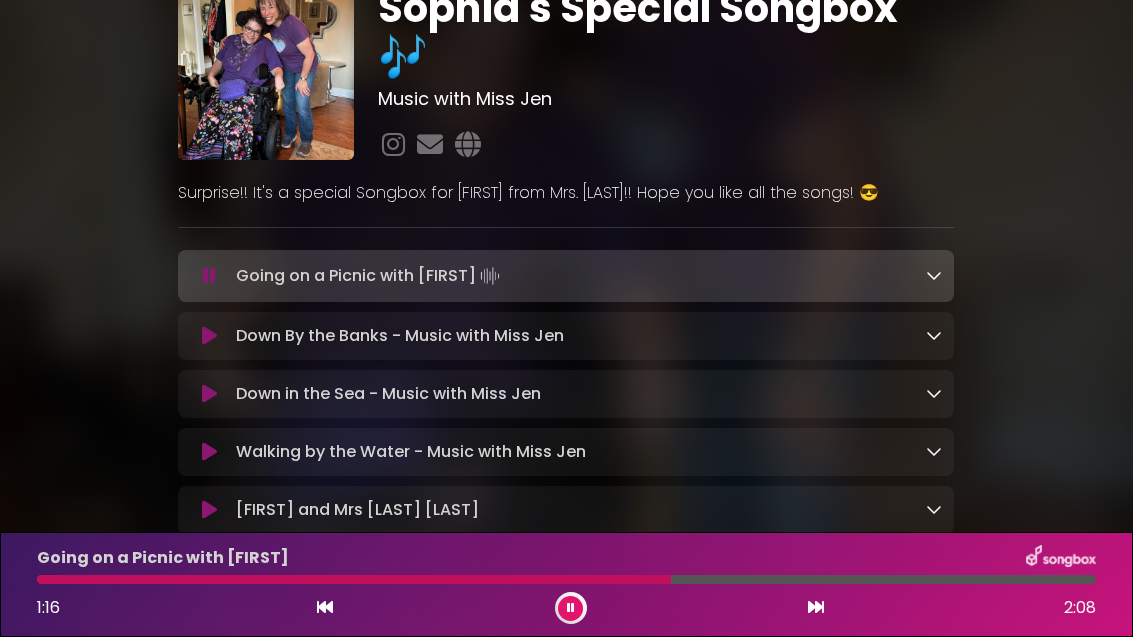click on "Going on a Picnic with Sophia
Loading Track..." at bounding box center (585, 276) 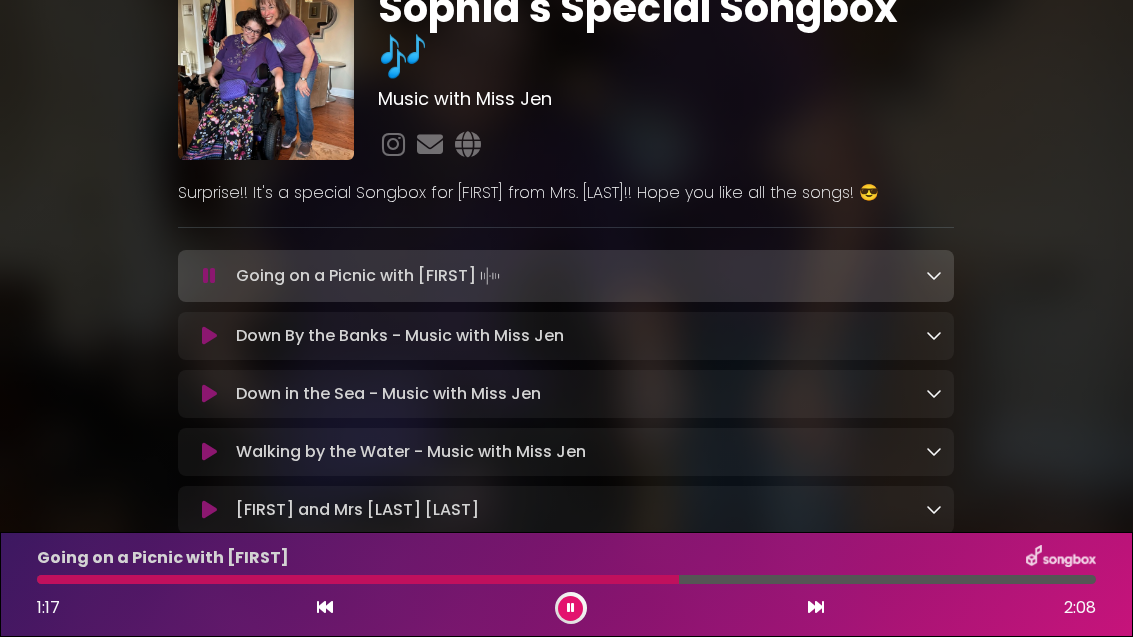 click at bounding box center [934, 275] 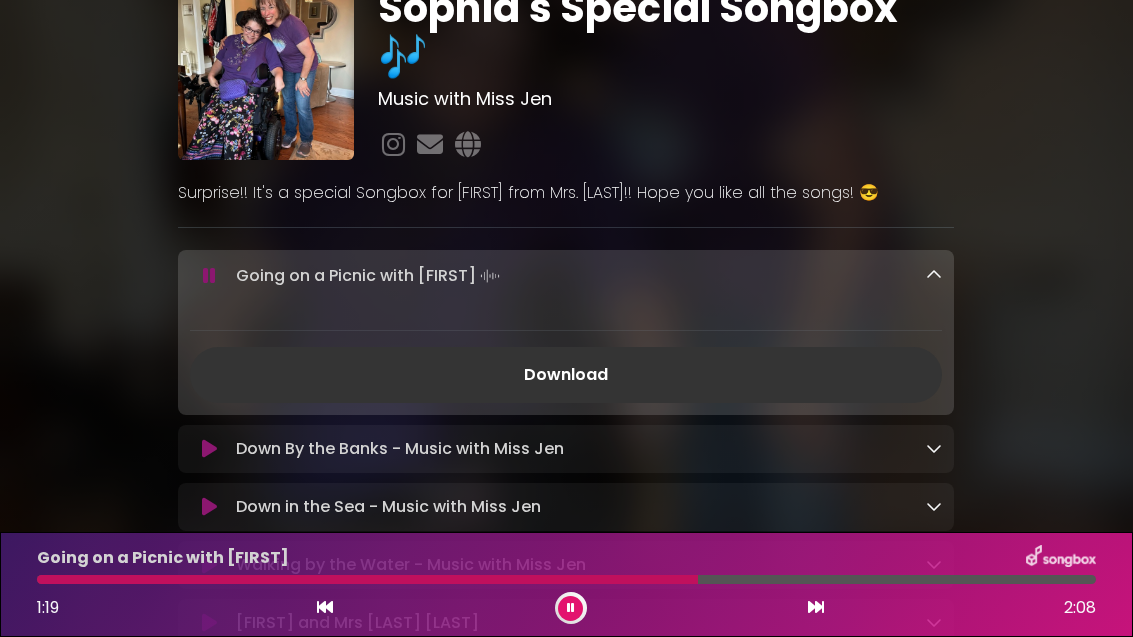 click on "Download" at bounding box center (566, 375) 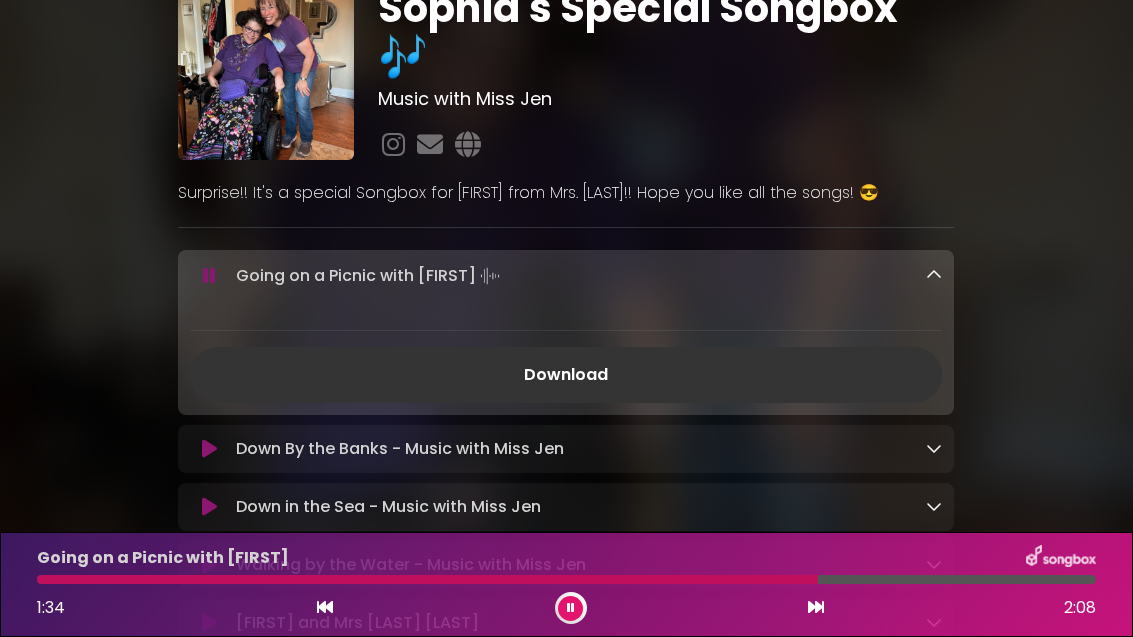 click on "Download" at bounding box center (566, 375) 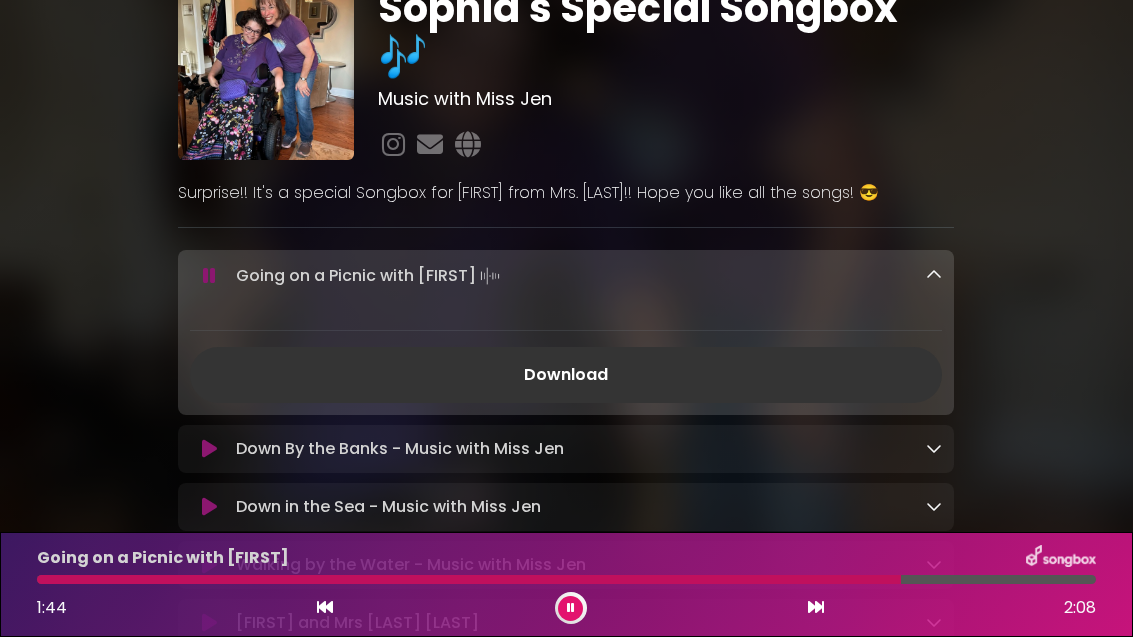 click at bounding box center (934, 275) 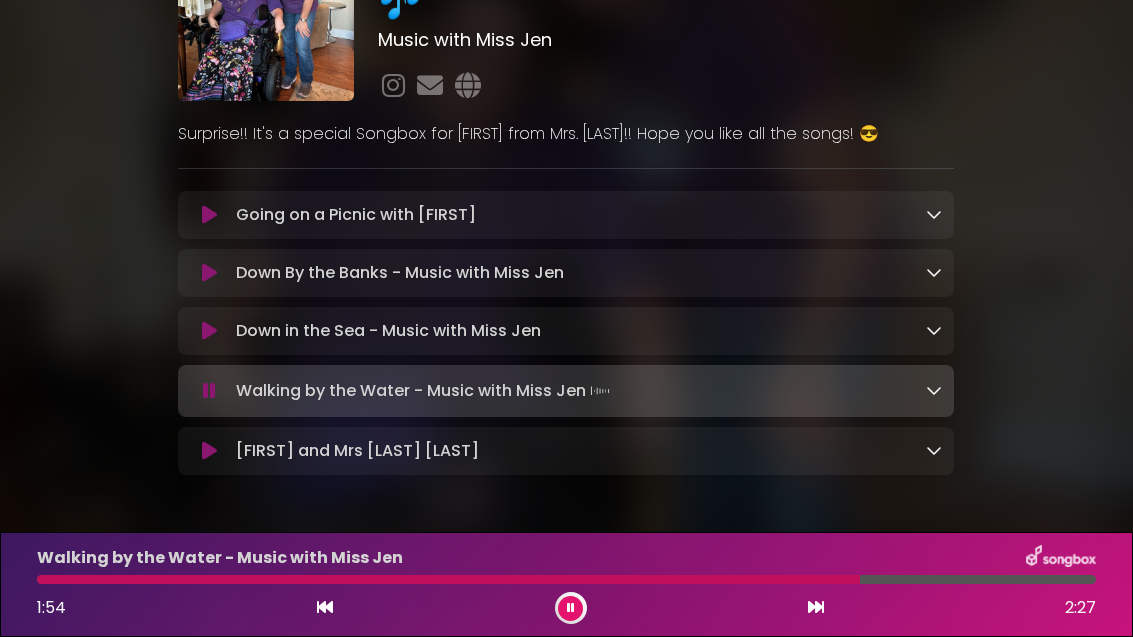 scroll, scrollTop: 146, scrollLeft: 0, axis: vertical 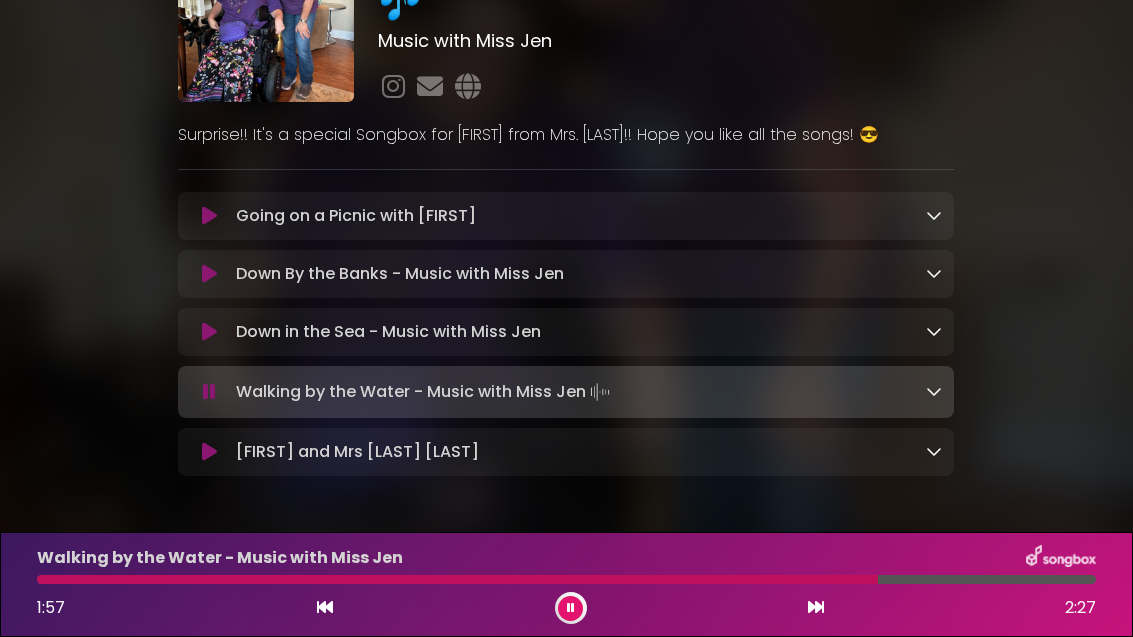 click on "Going on a Picnic with [NAME]
Loading Track..." at bounding box center (585, 216) 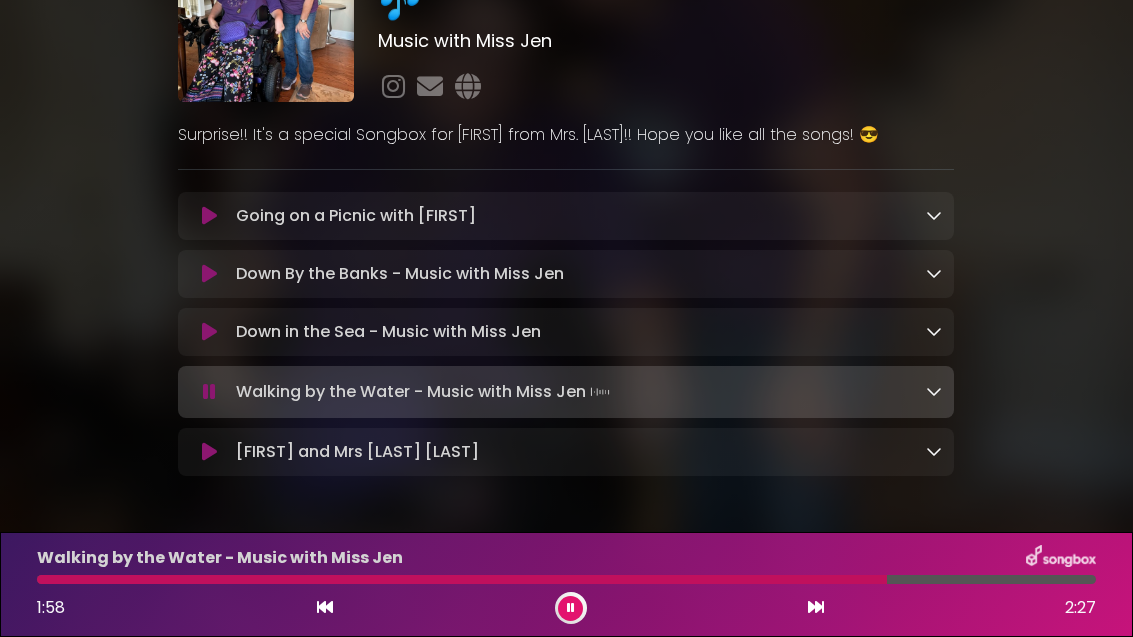 click on "Going on a Picnic with Sophia
Loading Track...
Name Email" at bounding box center [566, 216] 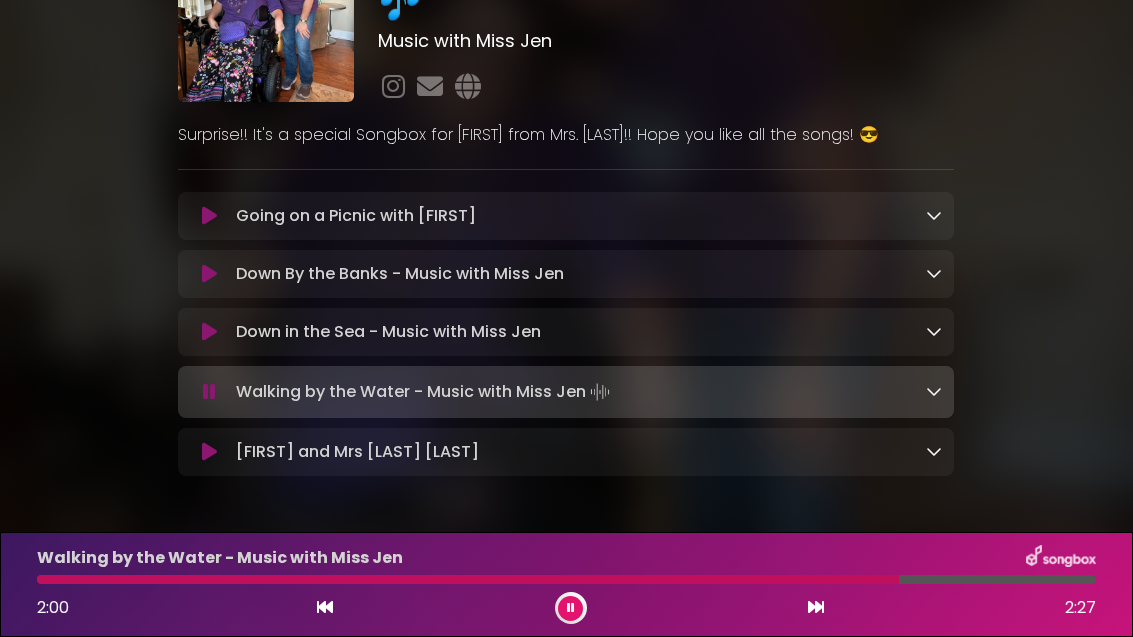 click on "Going on a Picnic with [NAME]
Loading Track..." at bounding box center (356, 216) 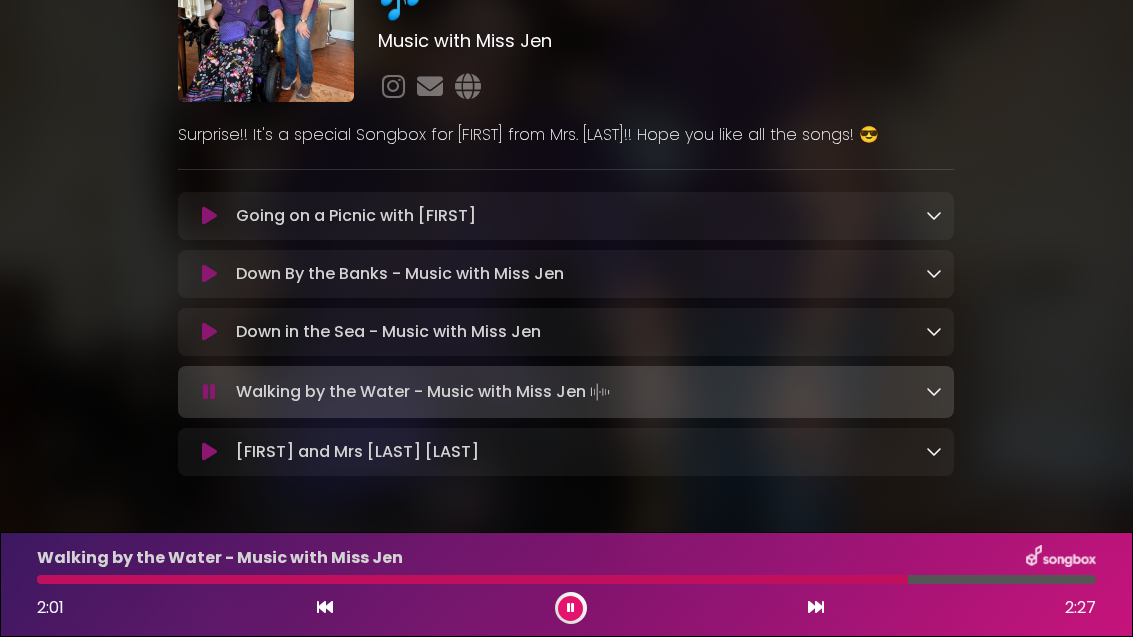 click at bounding box center (209, 216) 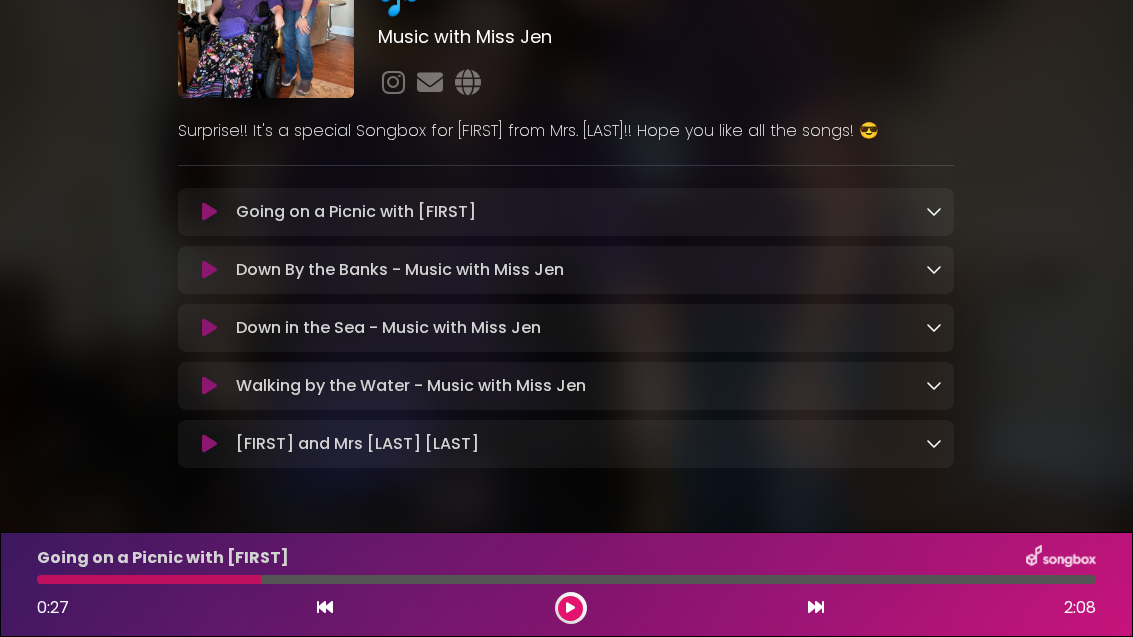 scroll, scrollTop: 150, scrollLeft: 0, axis: vertical 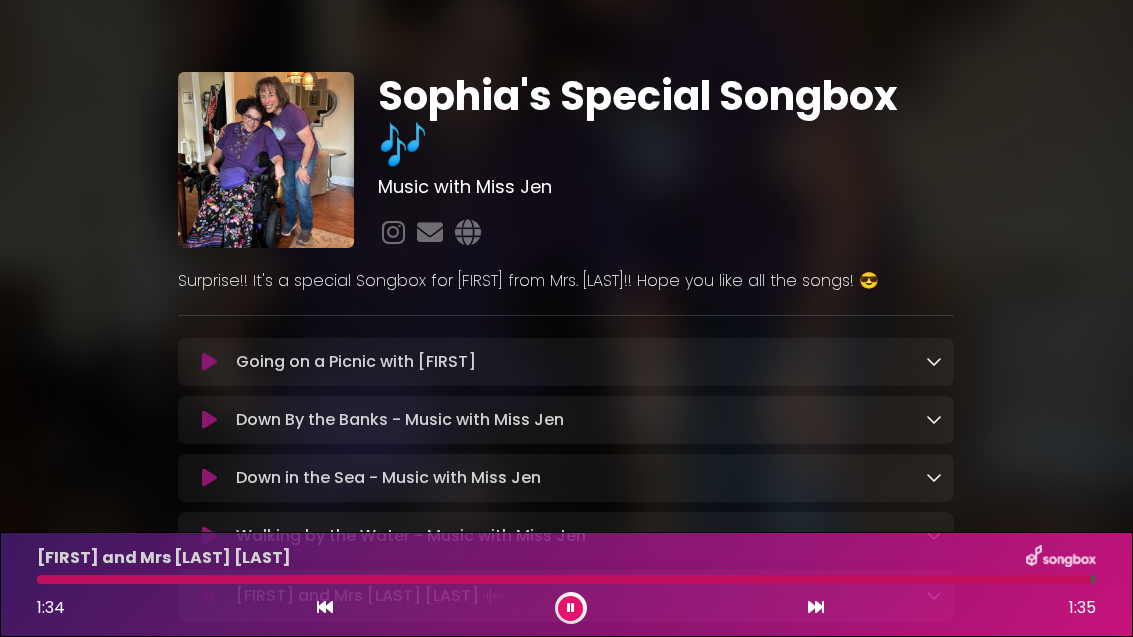 click on "Going on a Picnic with [NAME]
Loading Track..." at bounding box center (585, 362) 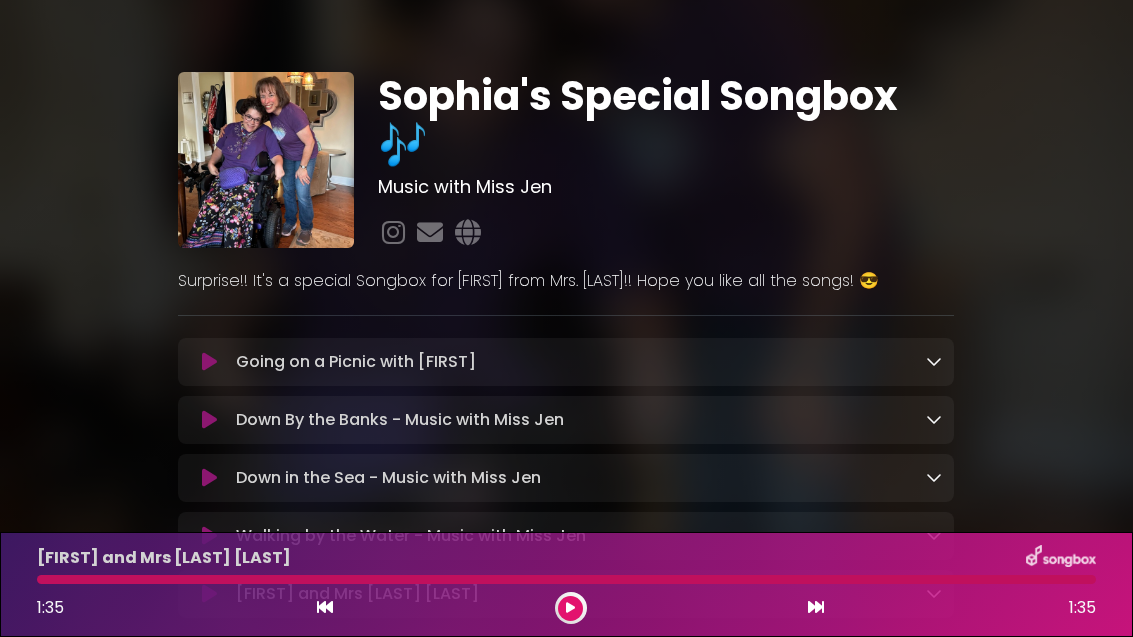 click on "Going on a Picnic with Sophia
Loading Track...
Name Email" at bounding box center [566, 362] 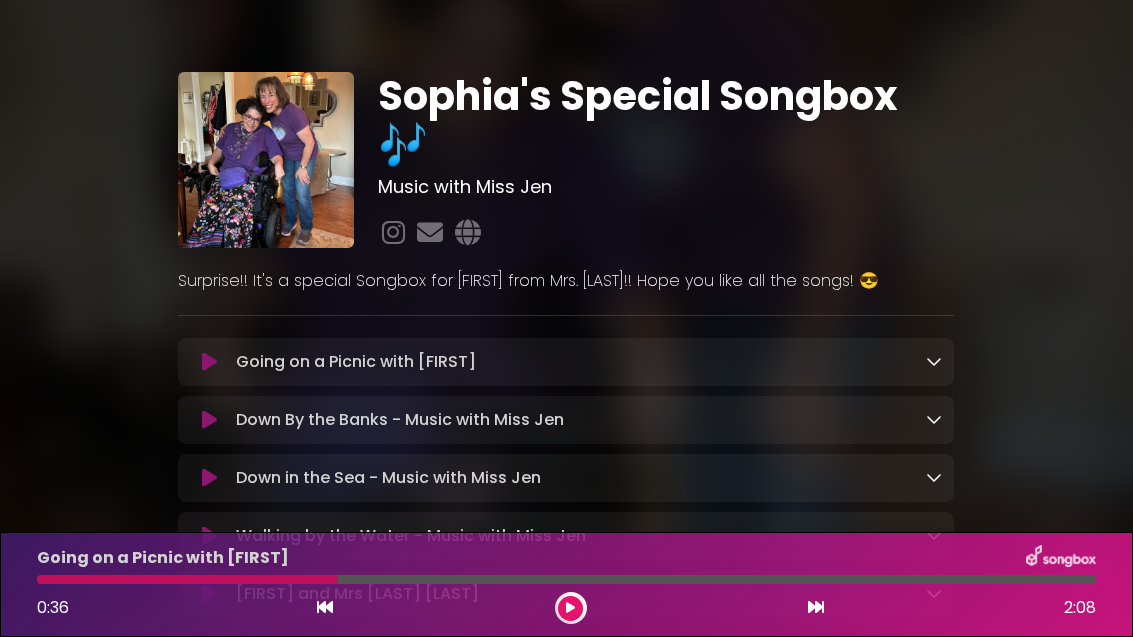 click at bounding box center [570, 608] 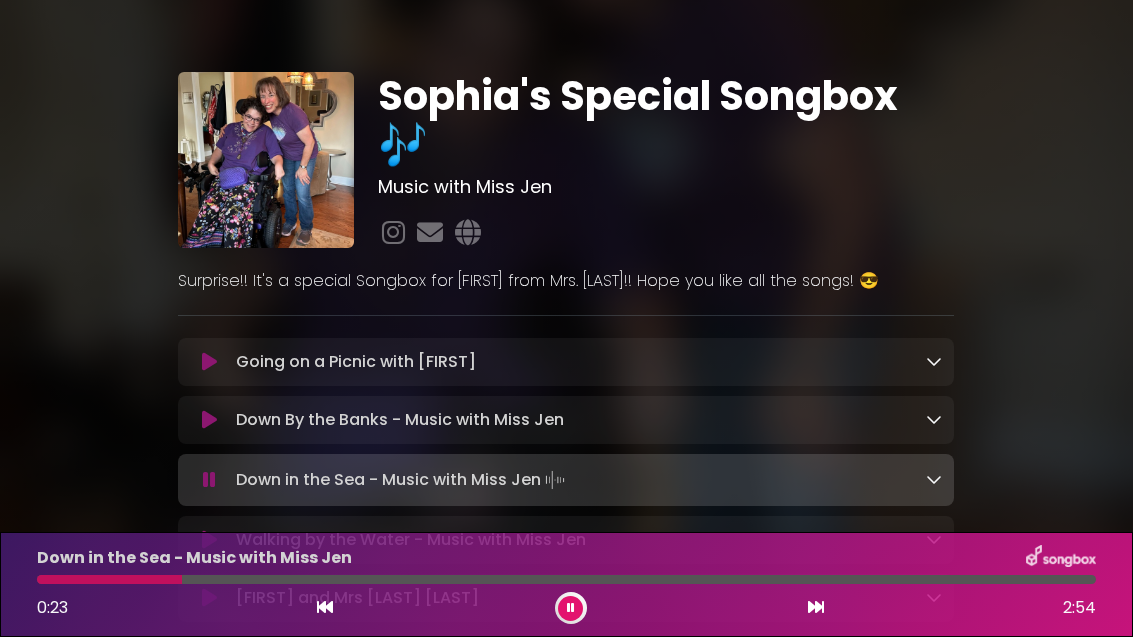 scroll, scrollTop: 0, scrollLeft: 0, axis: both 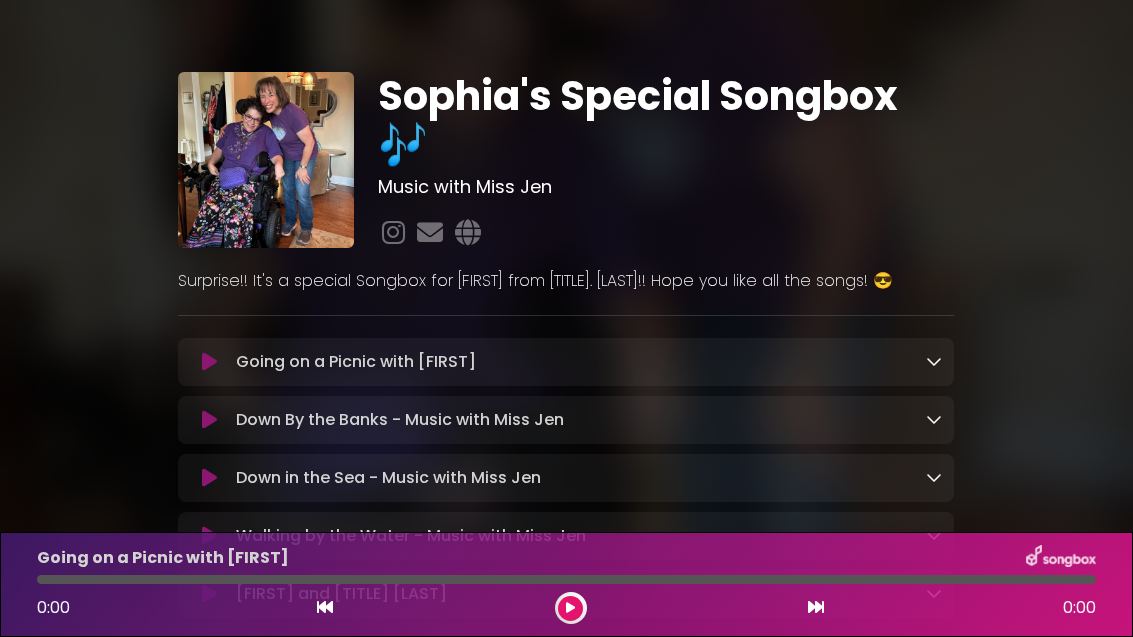 click on "Going on a Picnic with [FIRST]
Loading Track...
Name Email" at bounding box center [566, 362] 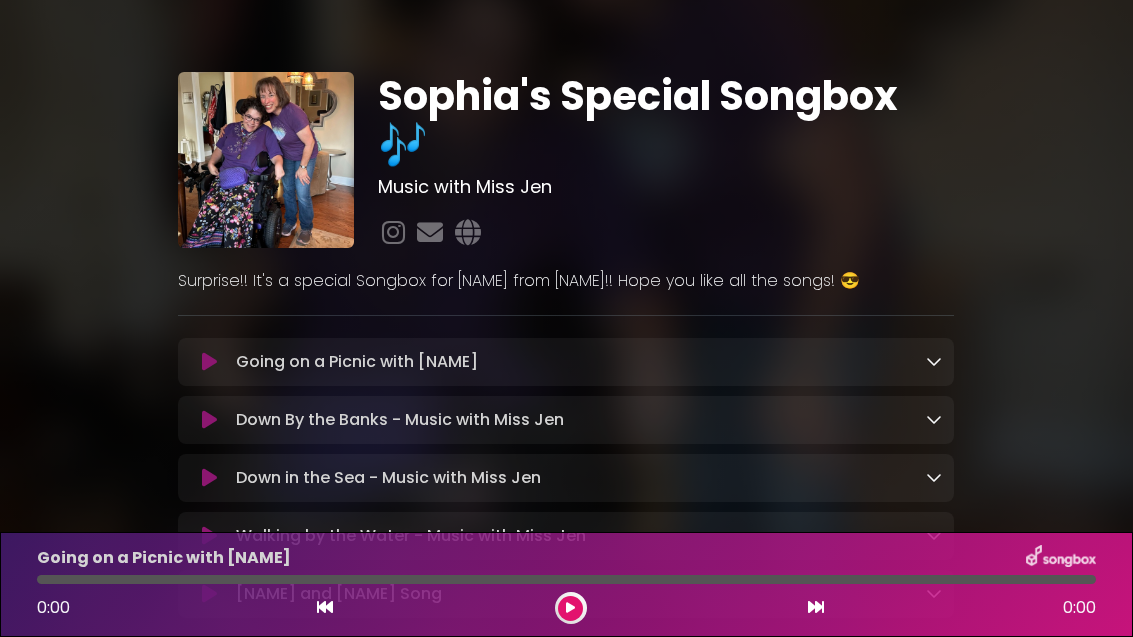 scroll, scrollTop: 0, scrollLeft: 0, axis: both 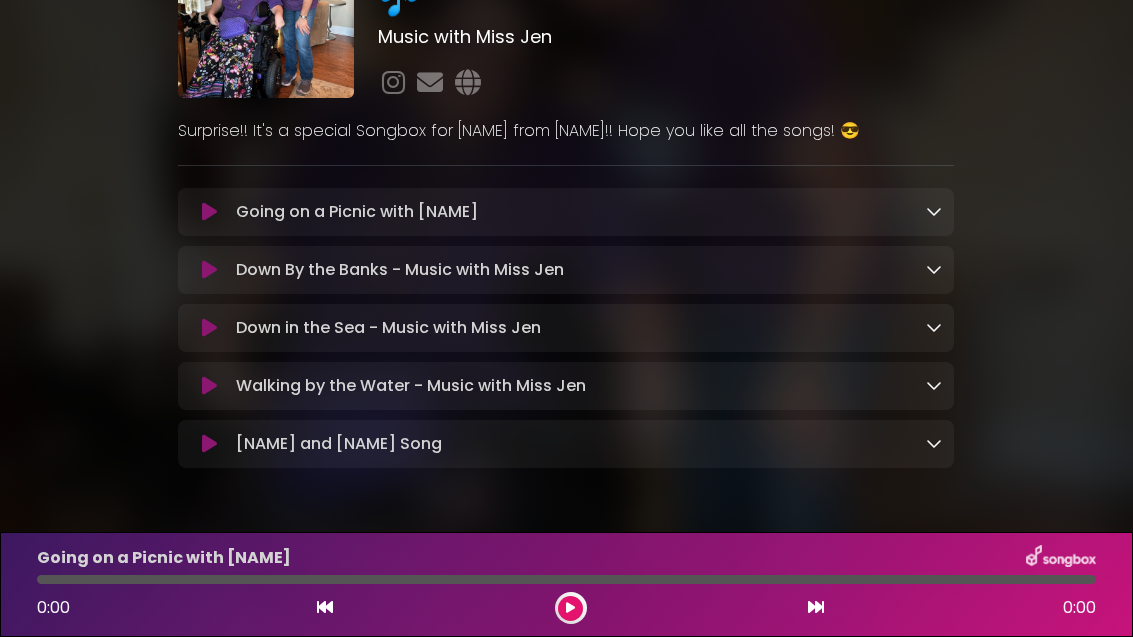 click on "Going on a Picnic with [NAME]
Loading Track..." at bounding box center (585, 212) 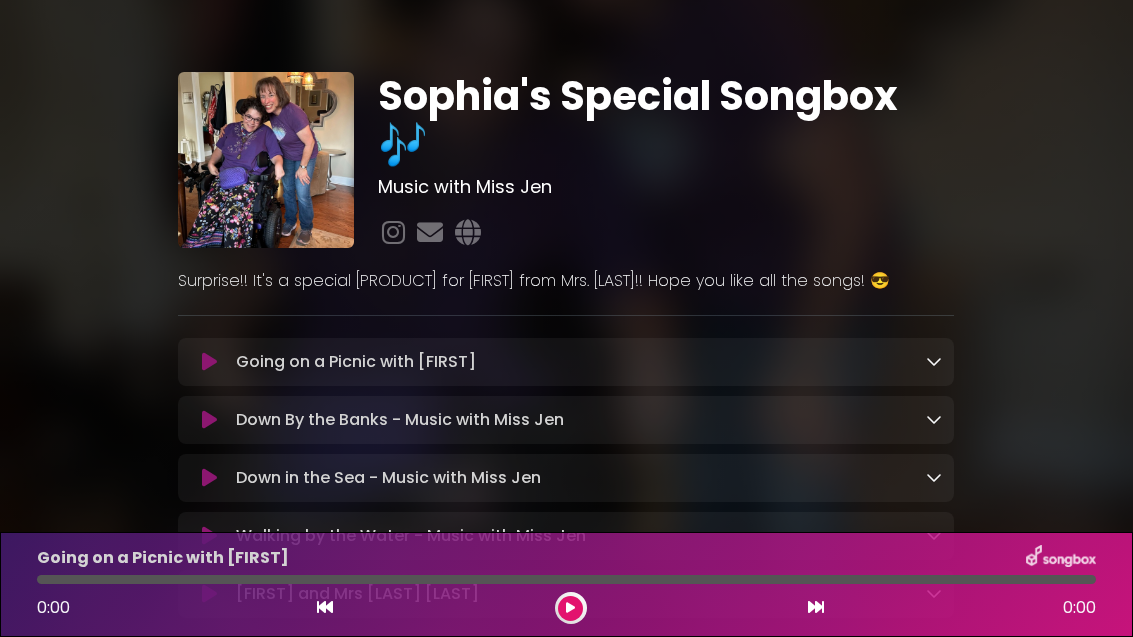 scroll, scrollTop: 0, scrollLeft: 0, axis: both 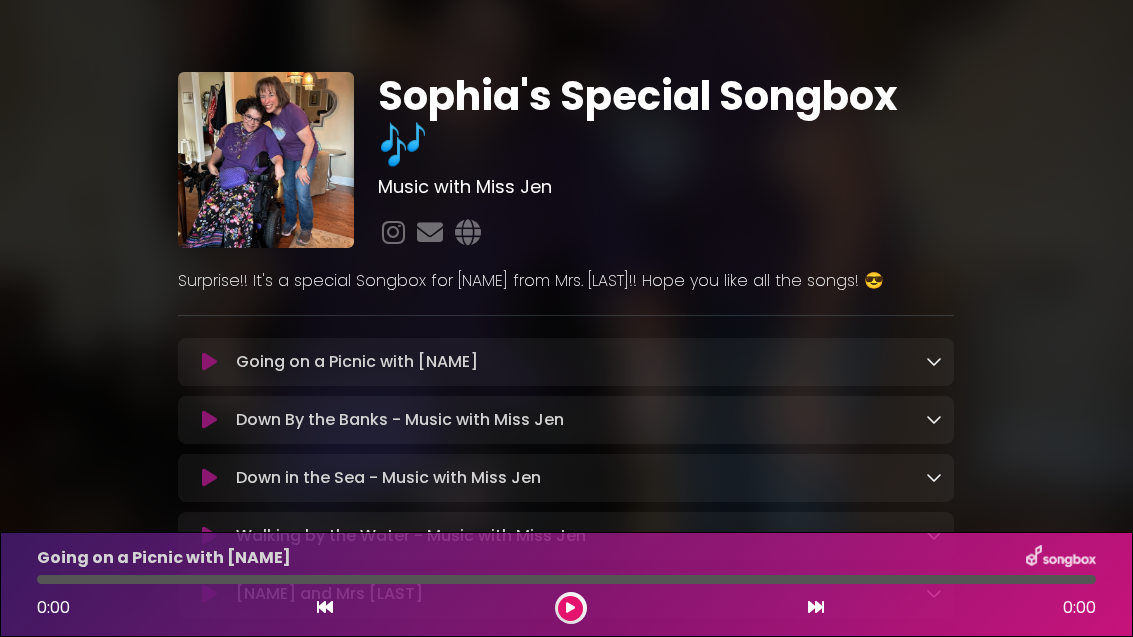 click on "Going on a Picnic with Sophia
Loading Track..." at bounding box center [585, 362] 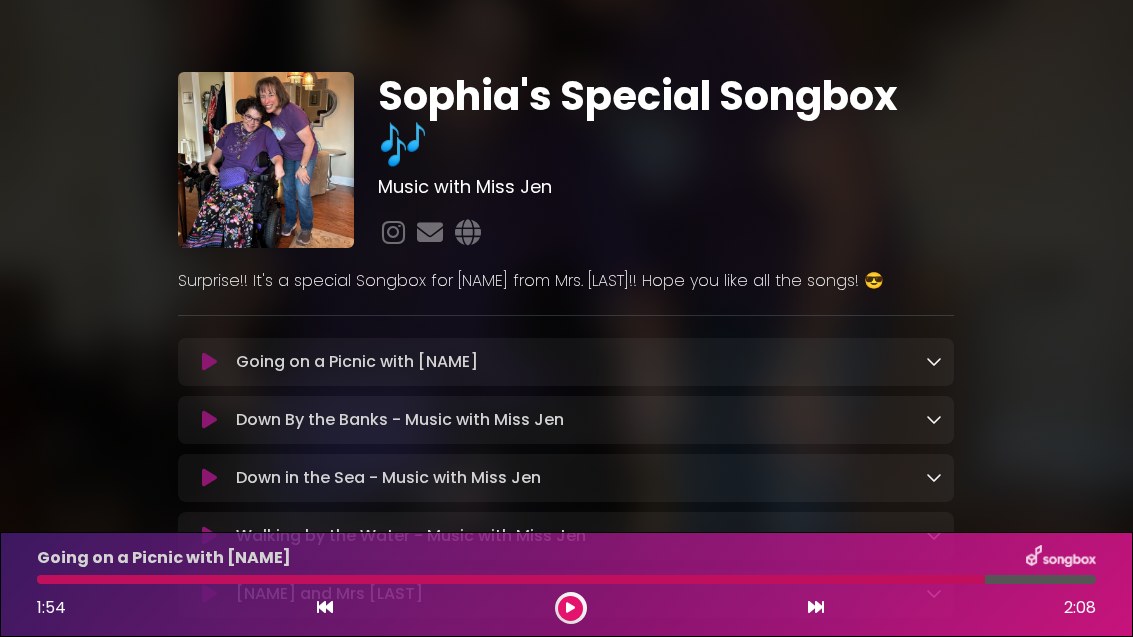 scroll, scrollTop: 0, scrollLeft: 0, axis: both 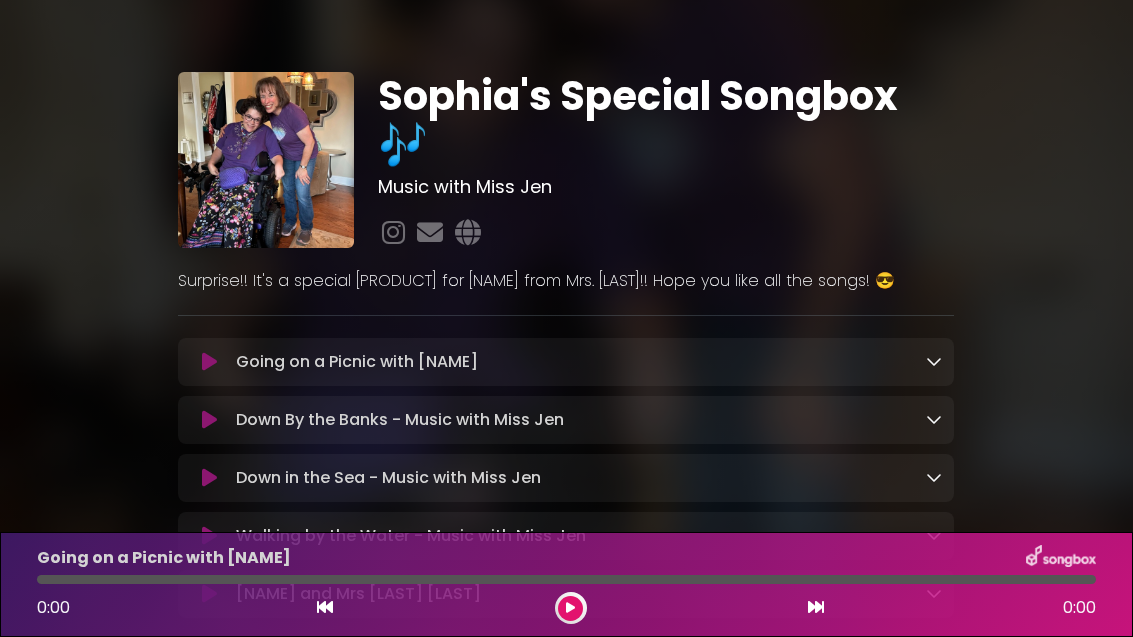 click on "[NAME]'s Special [PRODUCT] 🎶
Music with Miss Jen
×" at bounding box center [567, 338] 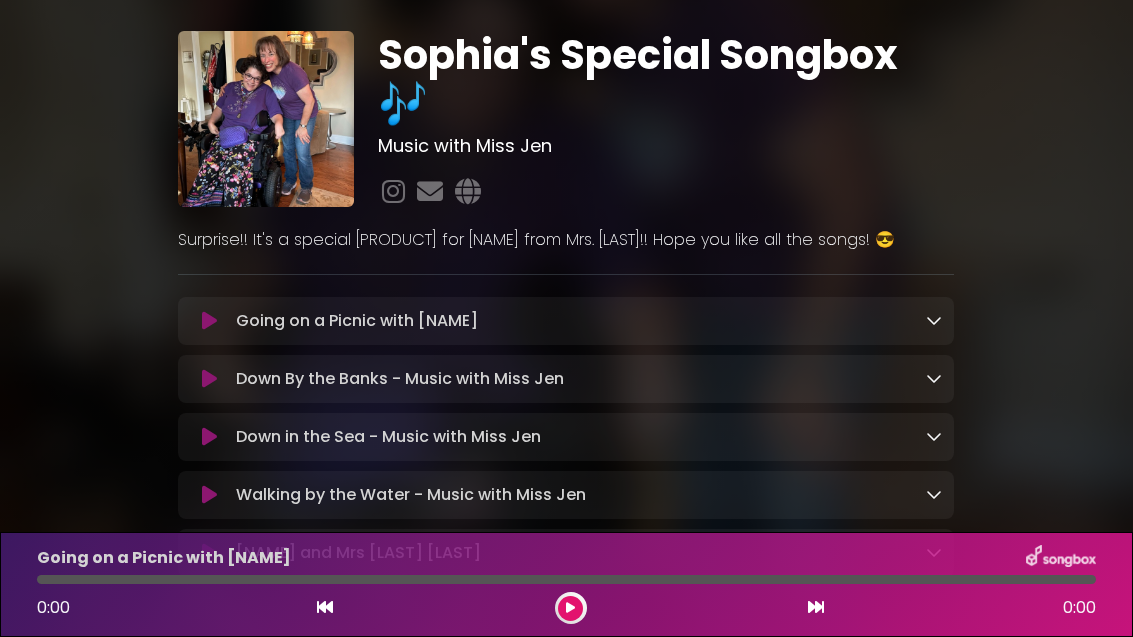 scroll, scrollTop: 31, scrollLeft: 0, axis: vertical 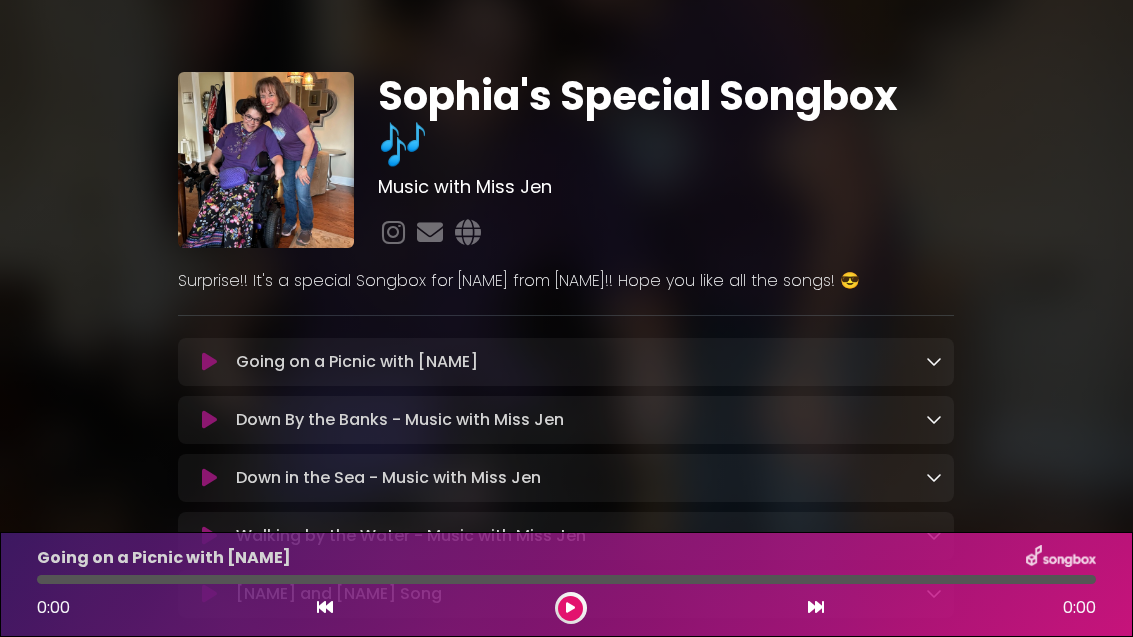 click on "Down By the Banks - Music with Miss Jen
Loading Track..." at bounding box center [566, 420] 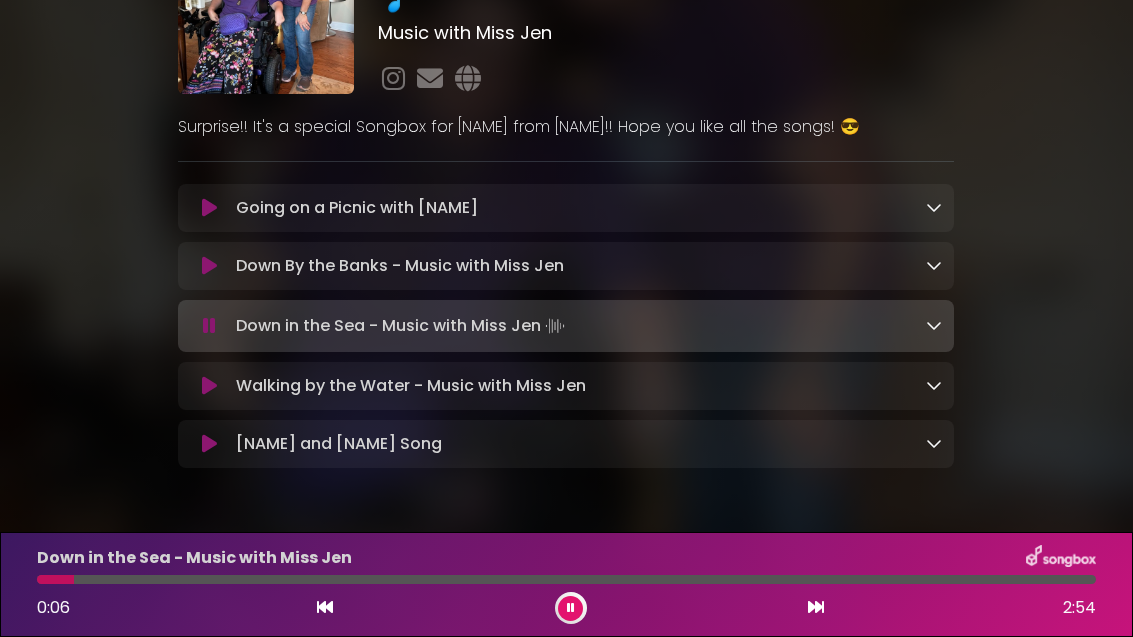 scroll, scrollTop: 153, scrollLeft: 0, axis: vertical 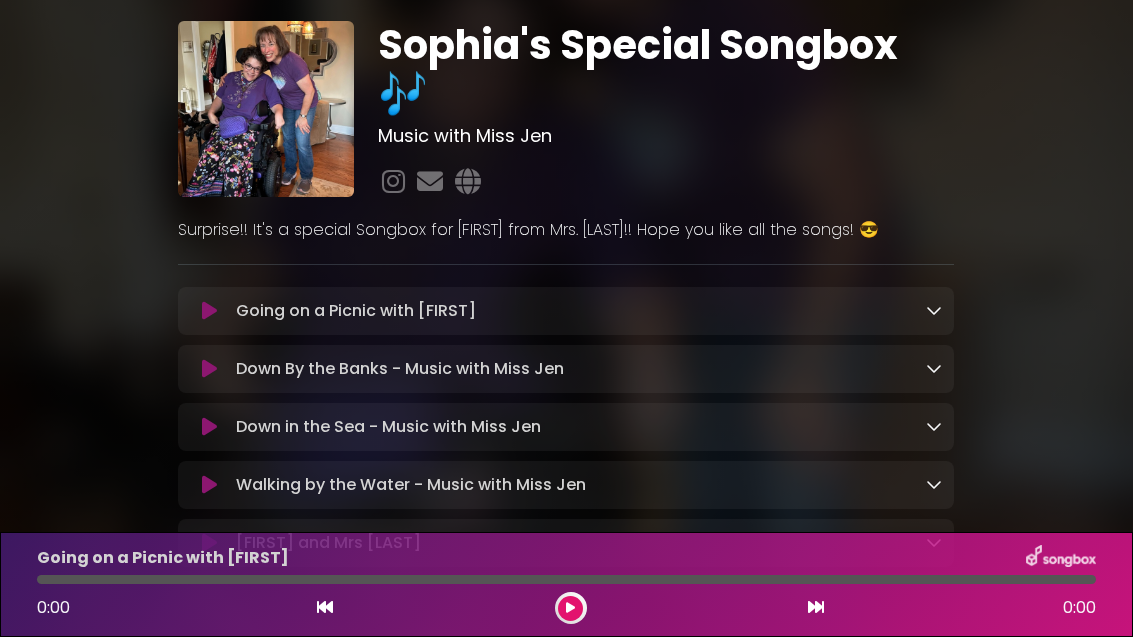 click on "Going on a Picnic with Sophia
Loading Track..." at bounding box center (585, 311) 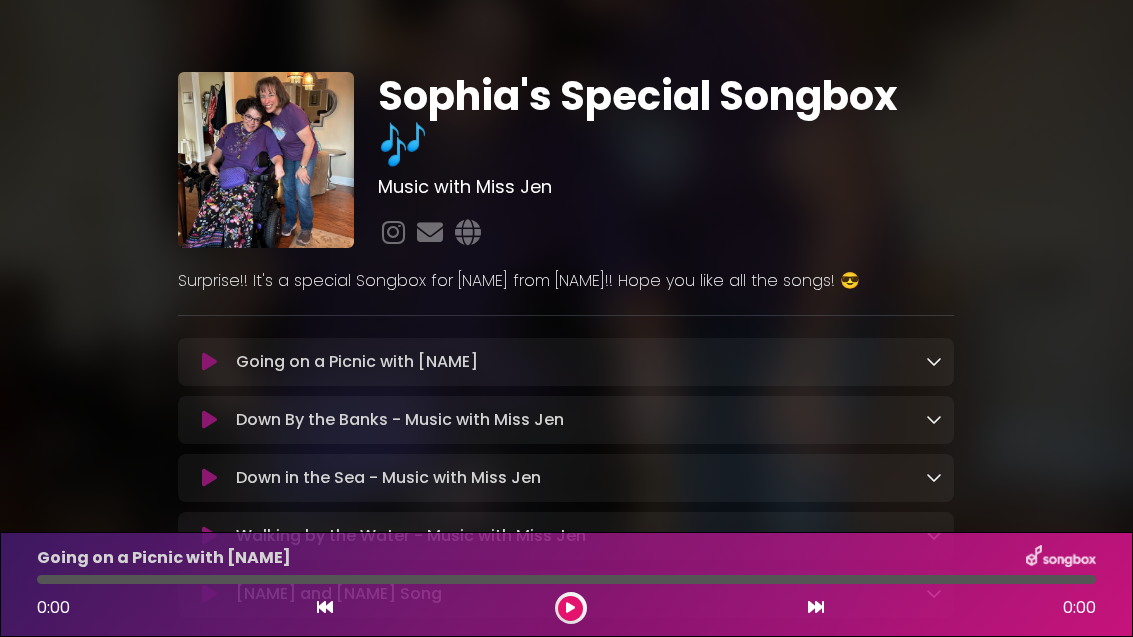 scroll, scrollTop: 64, scrollLeft: 0, axis: vertical 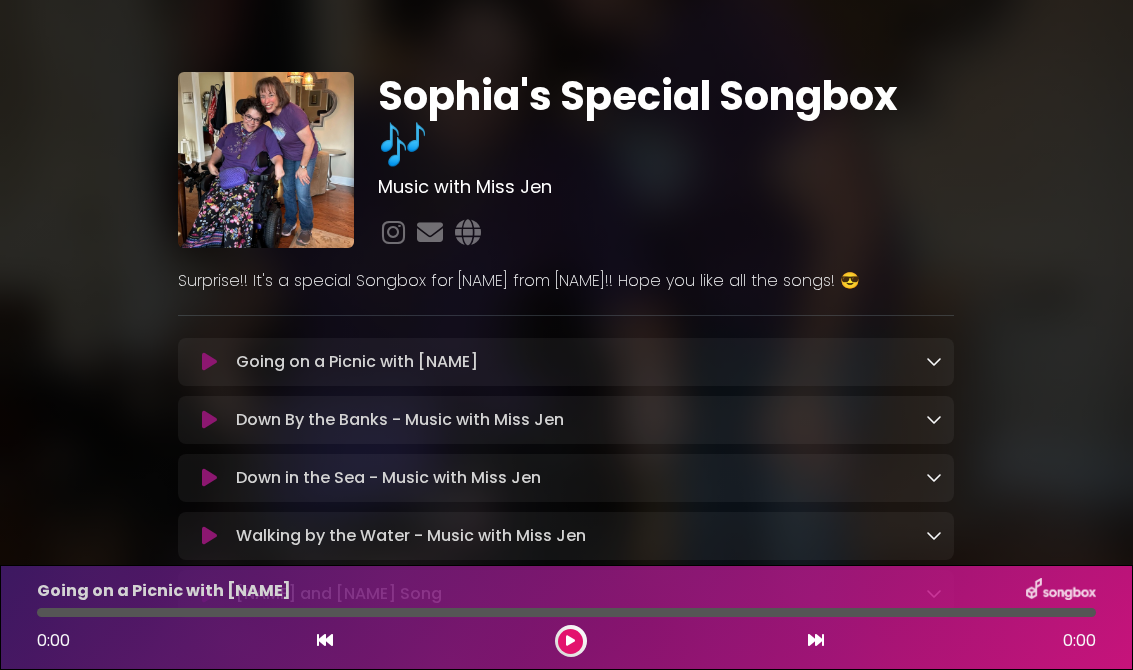 click on "Going on a Picnic with [NAME]
Loading Track..." at bounding box center (585, 362) 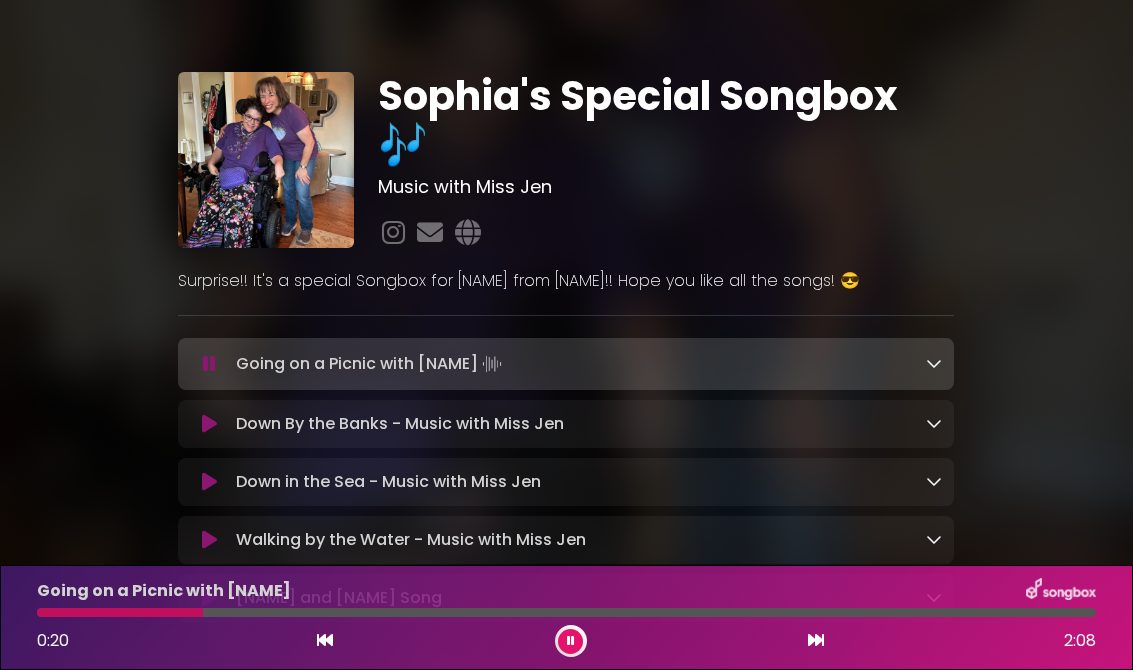 scroll, scrollTop: 0, scrollLeft: 0, axis: both 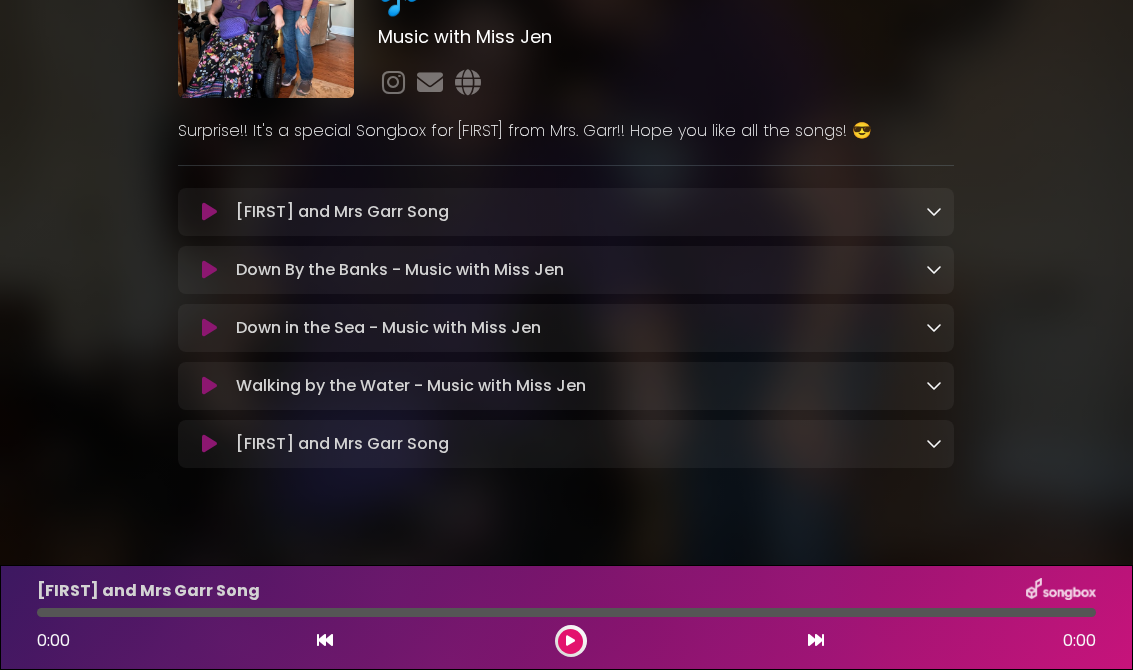 click on "Sophia and Mrs Garr Song
Loading Track..." at bounding box center [585, 444] 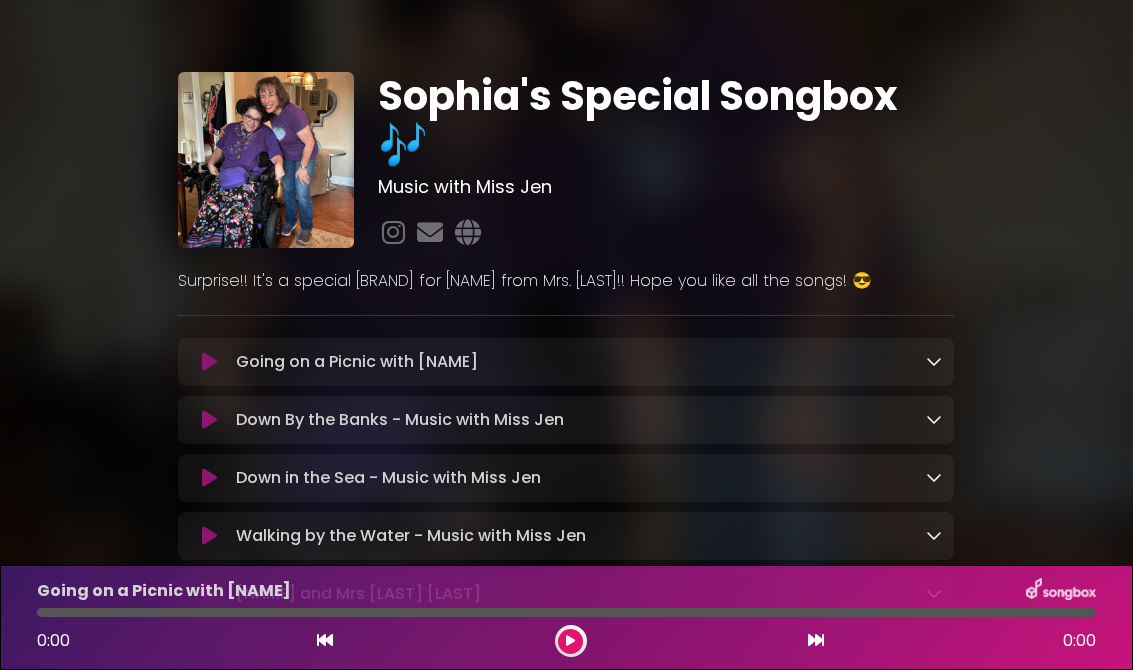 scroll, scrollTop: 31, scrollLeft: 0, axis: vertical 